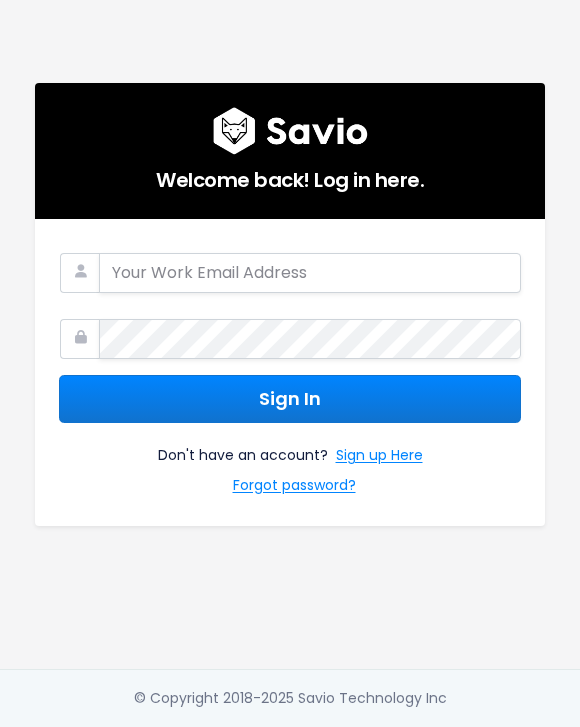 scroll, scrollTop: 0, scrollLeft: 0, axis: both 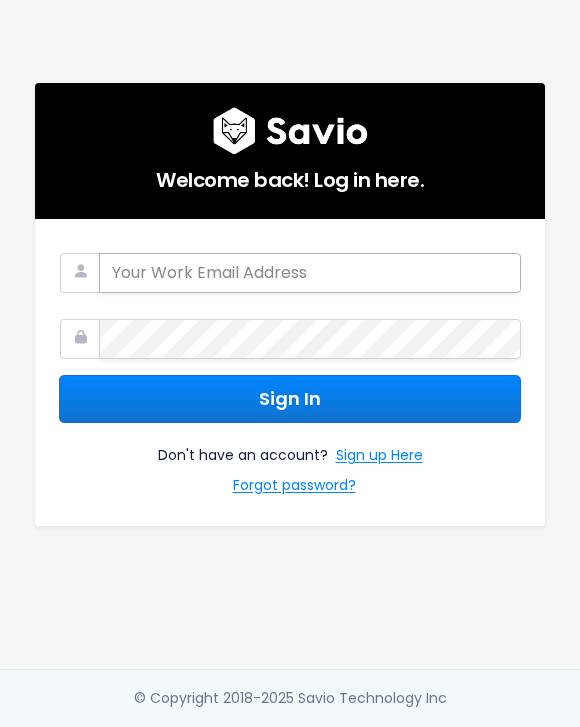 click at bounding box center [310, 273] 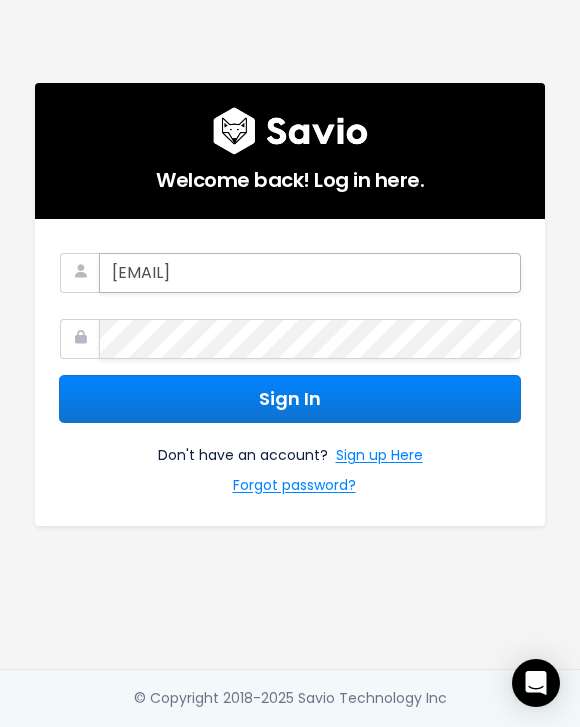 type on "[EMAIL]" 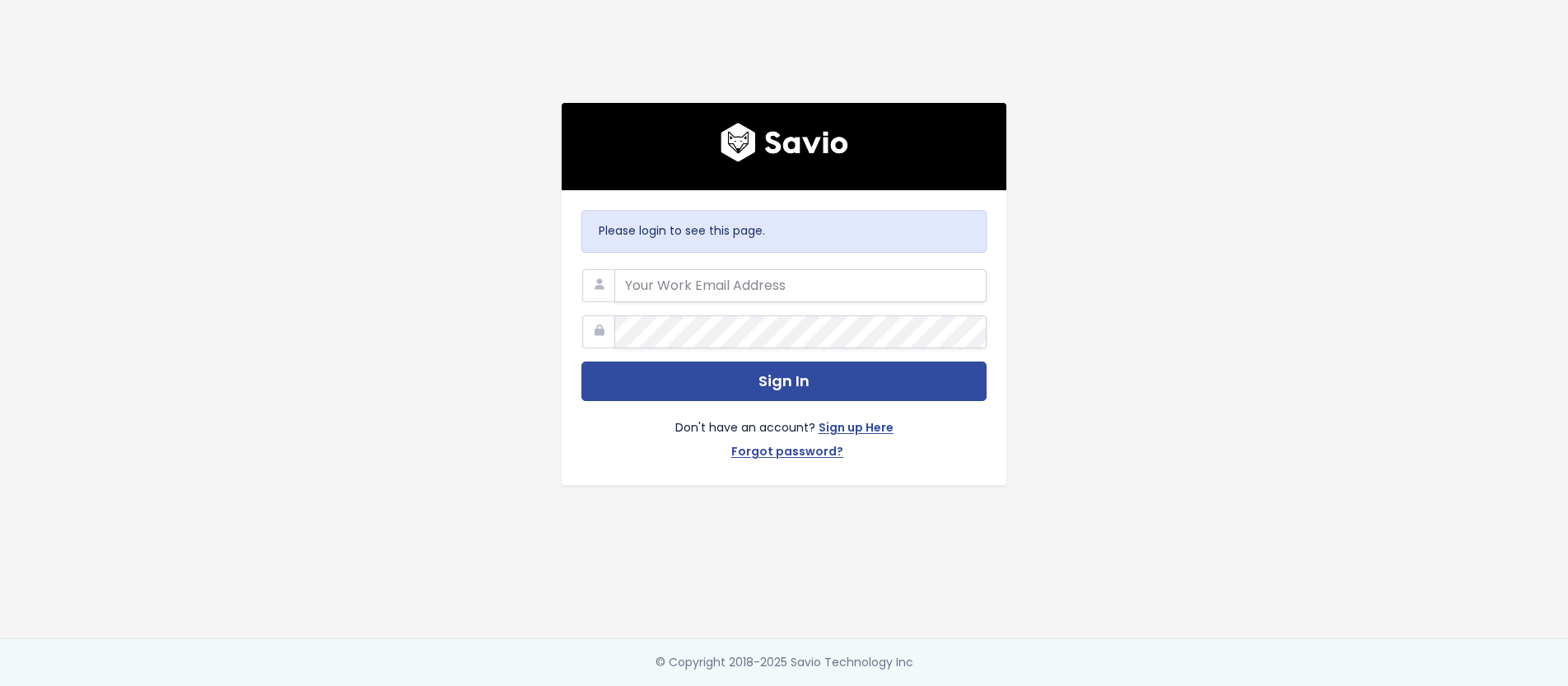 scroll, scrollTop: 0, scrollLeft: 0, axis: both 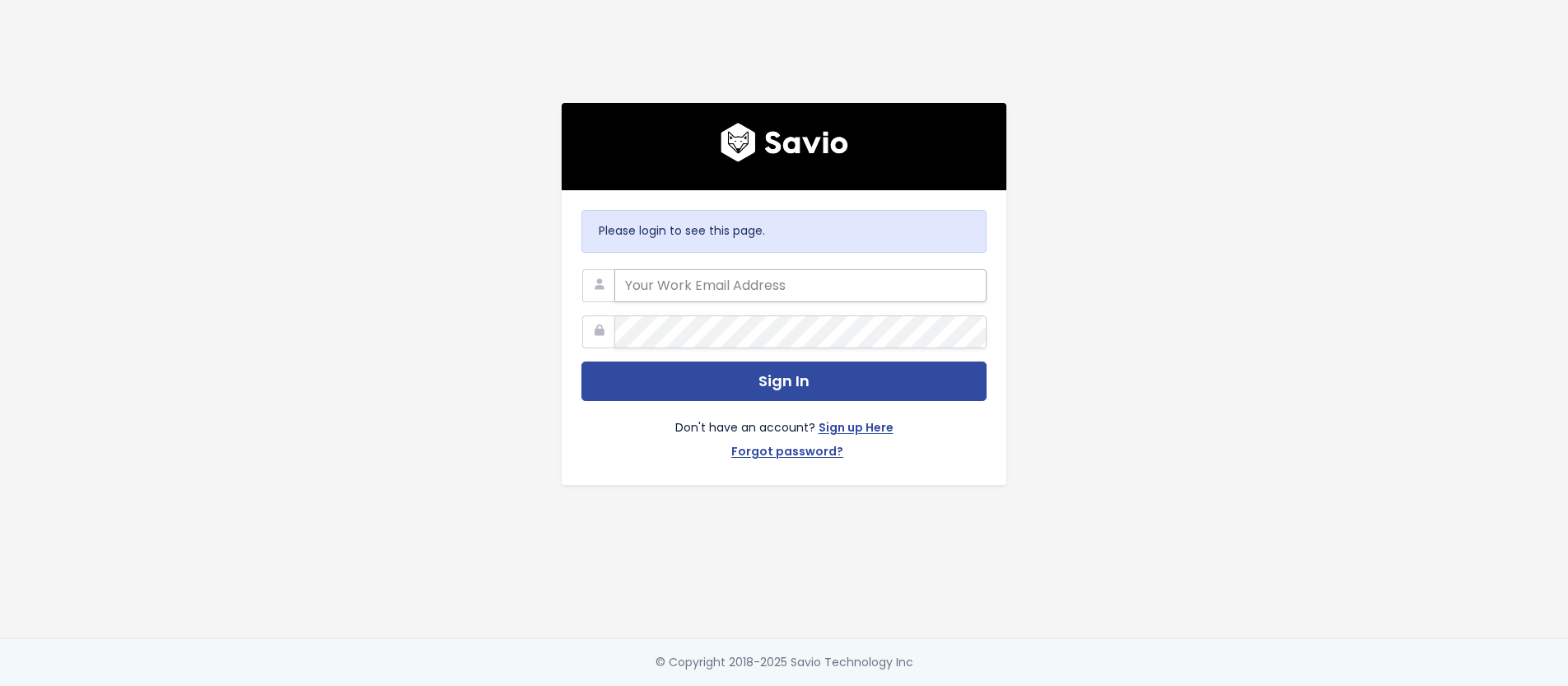 click at bounding box center [800, 286] 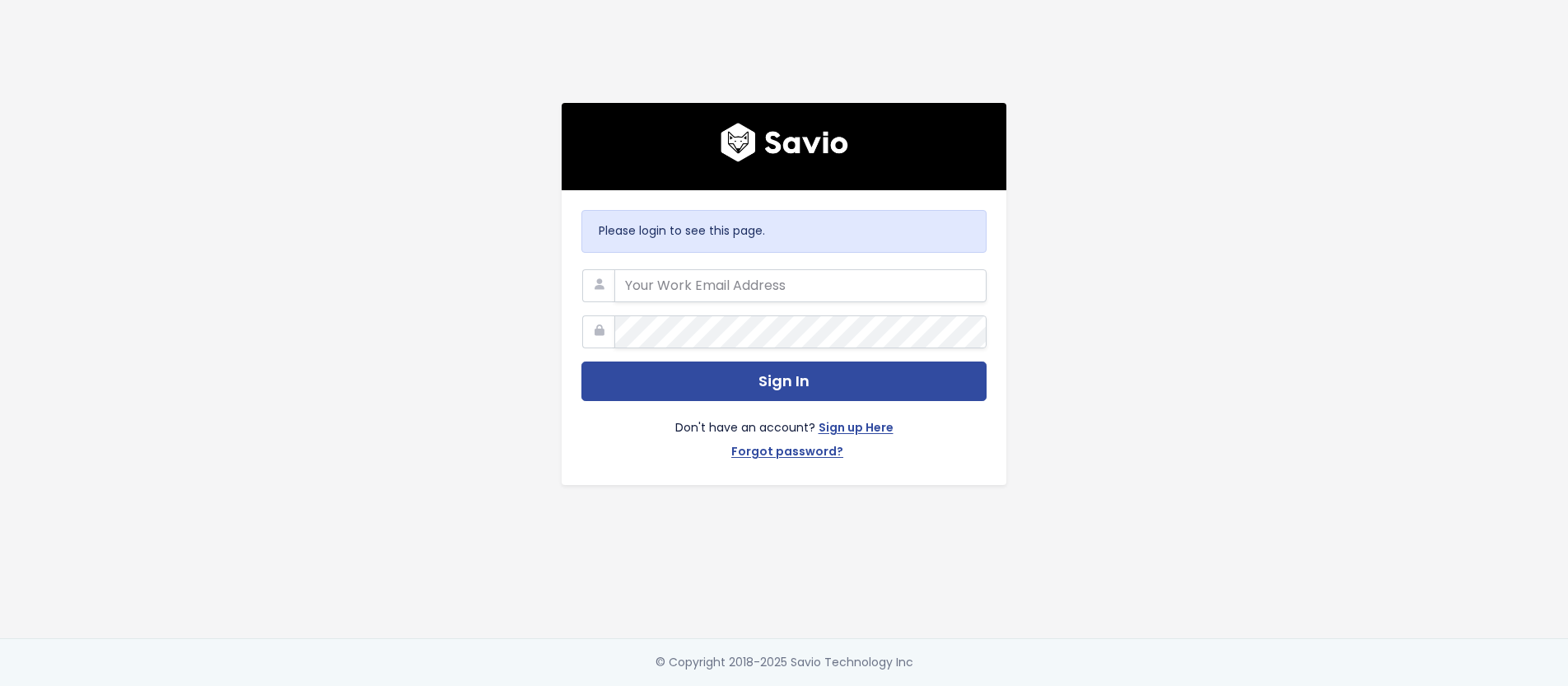 type on "[EMAIL]" 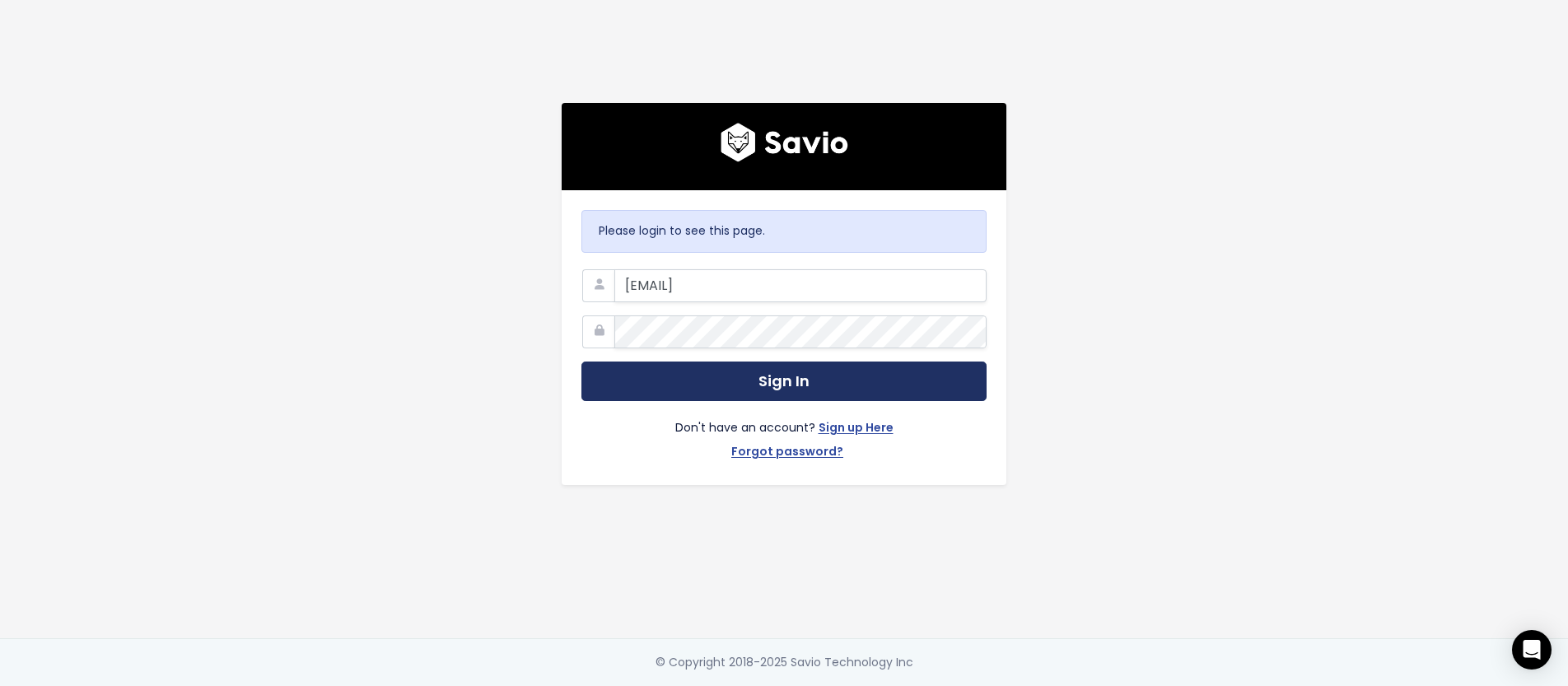 click on "Sign In" at bounding box center [784, 381] 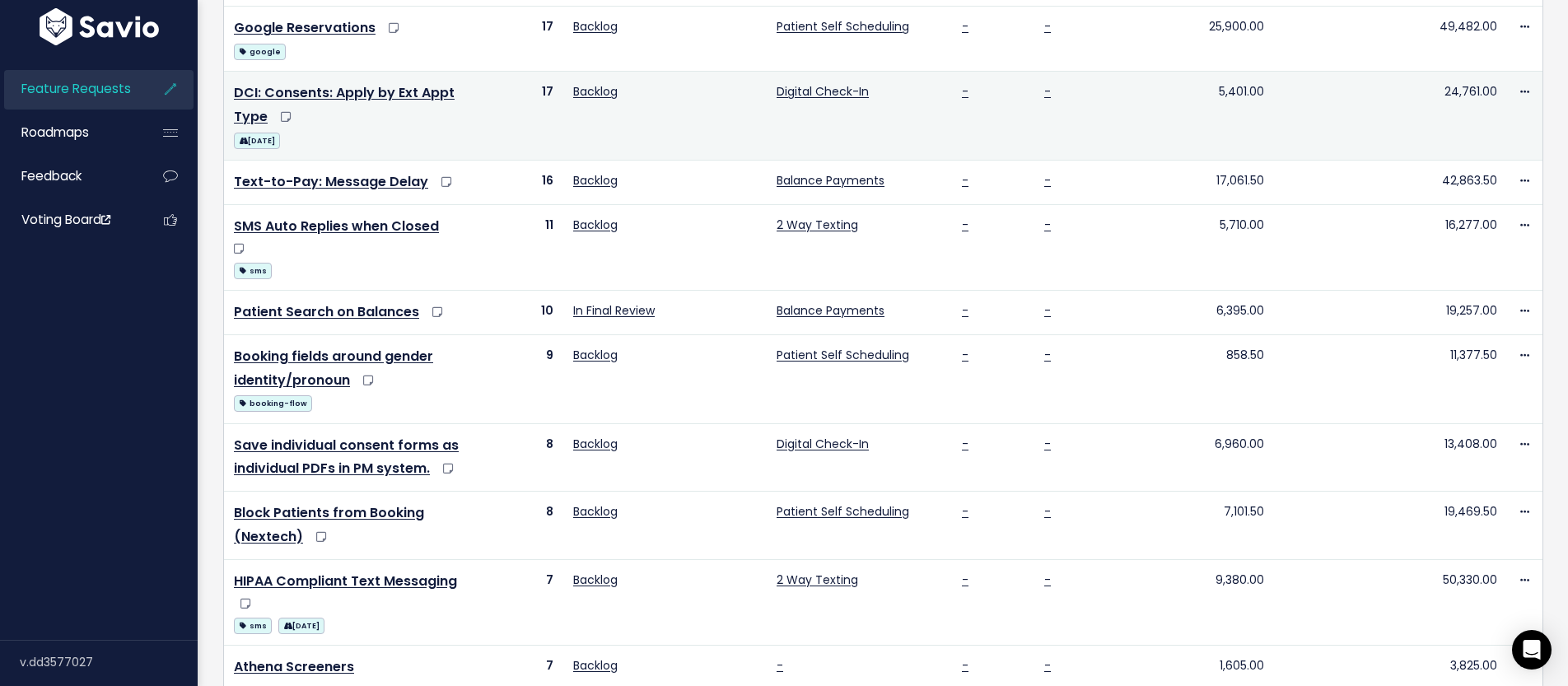 scroll, scrollTop: 0, scrollLeft: 0, axis: both 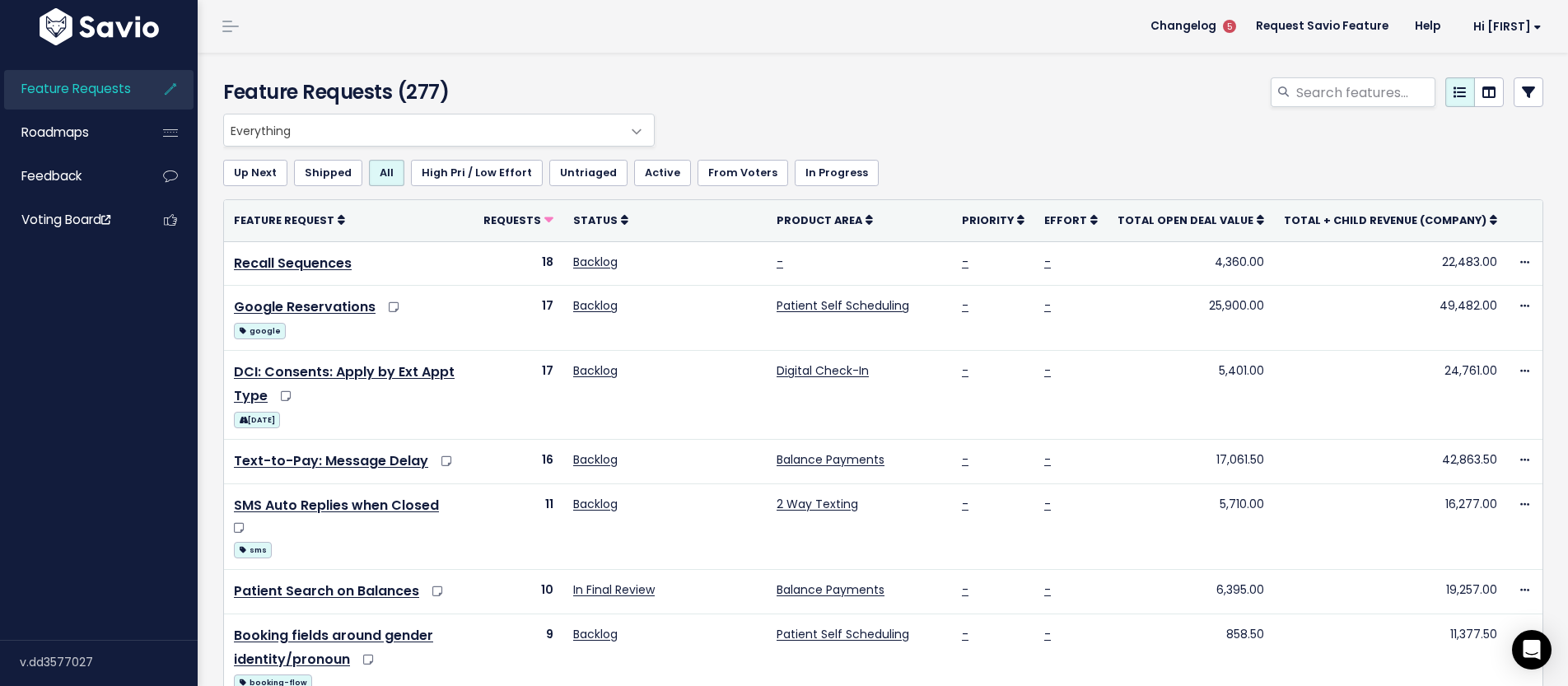 click on "Everything" at bounding box center (422, 130) 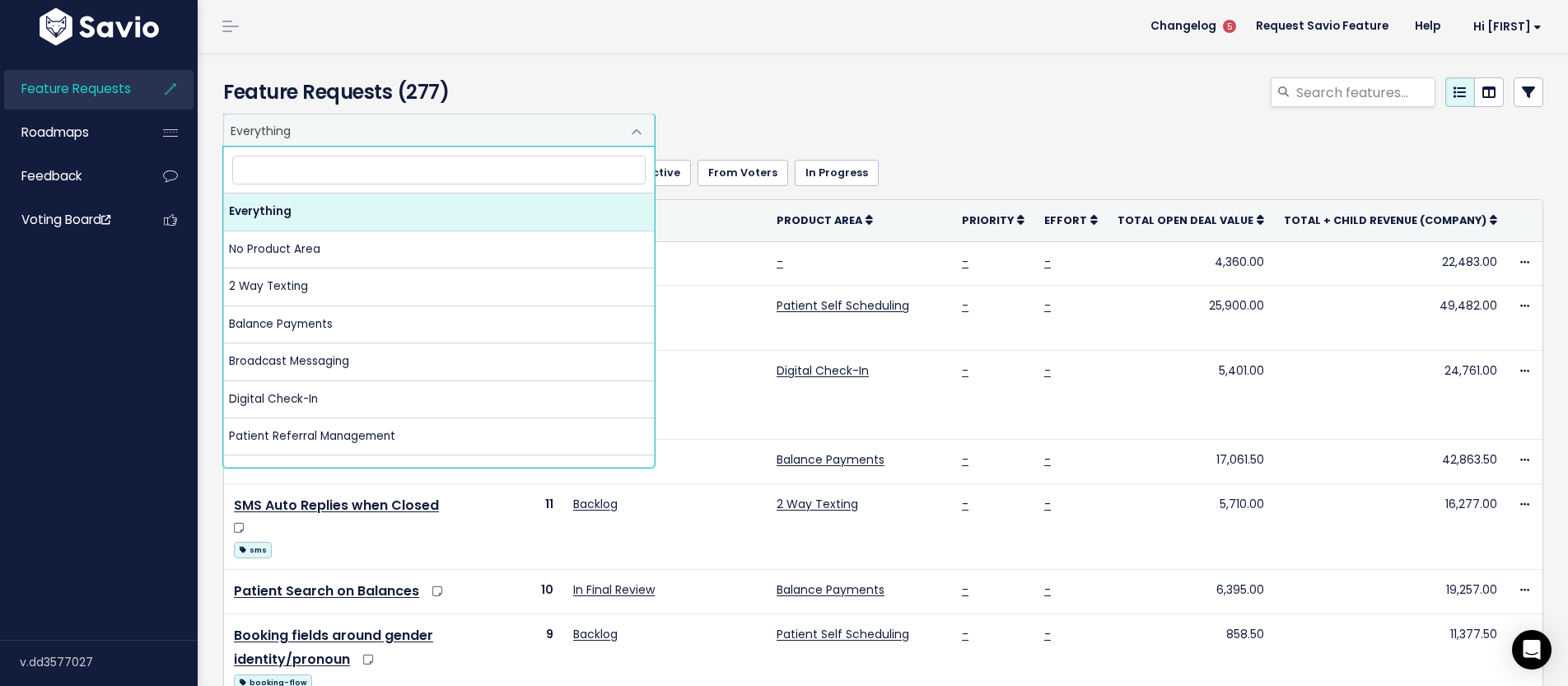 click on "Feature Requests (277)" at bounding box center (880, 83) 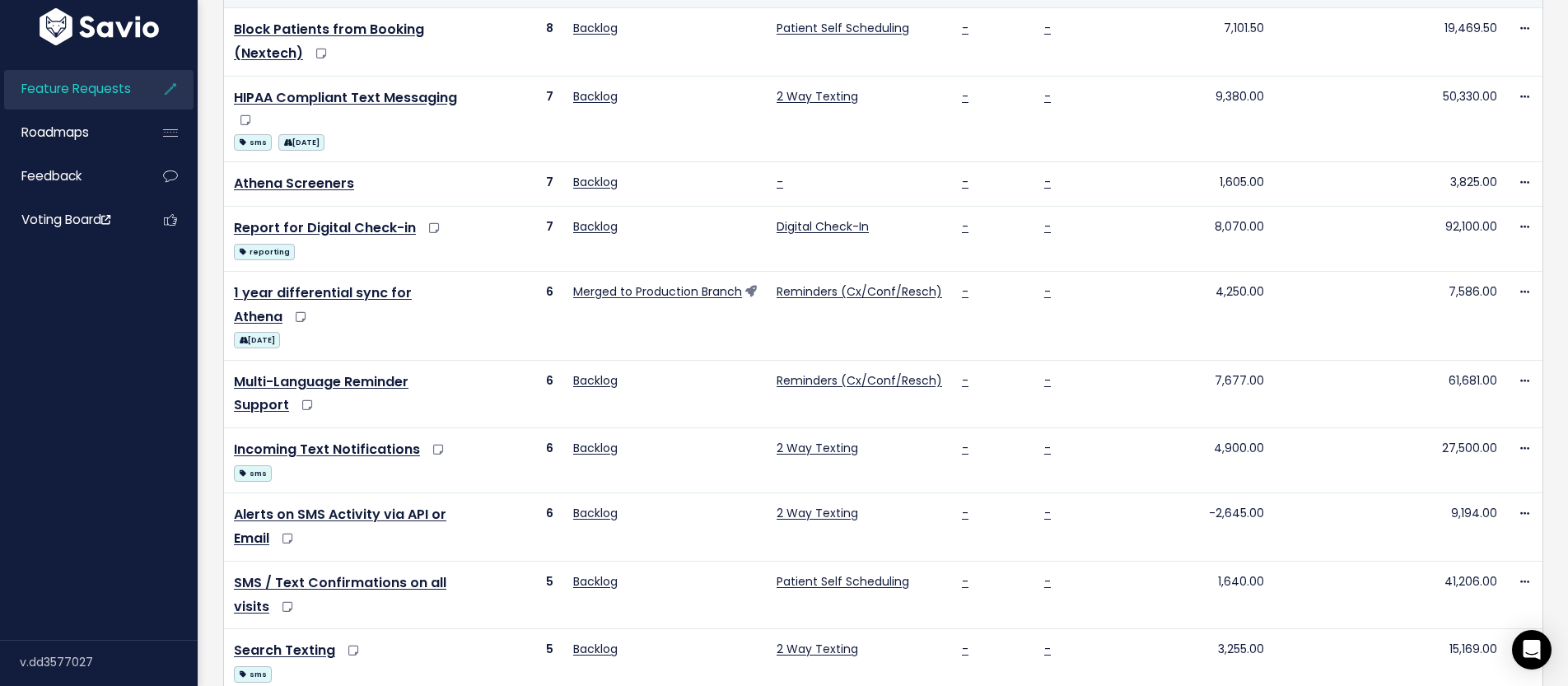 scroll, scrollTop: 804, scrollLeft: 0, axis: vertical 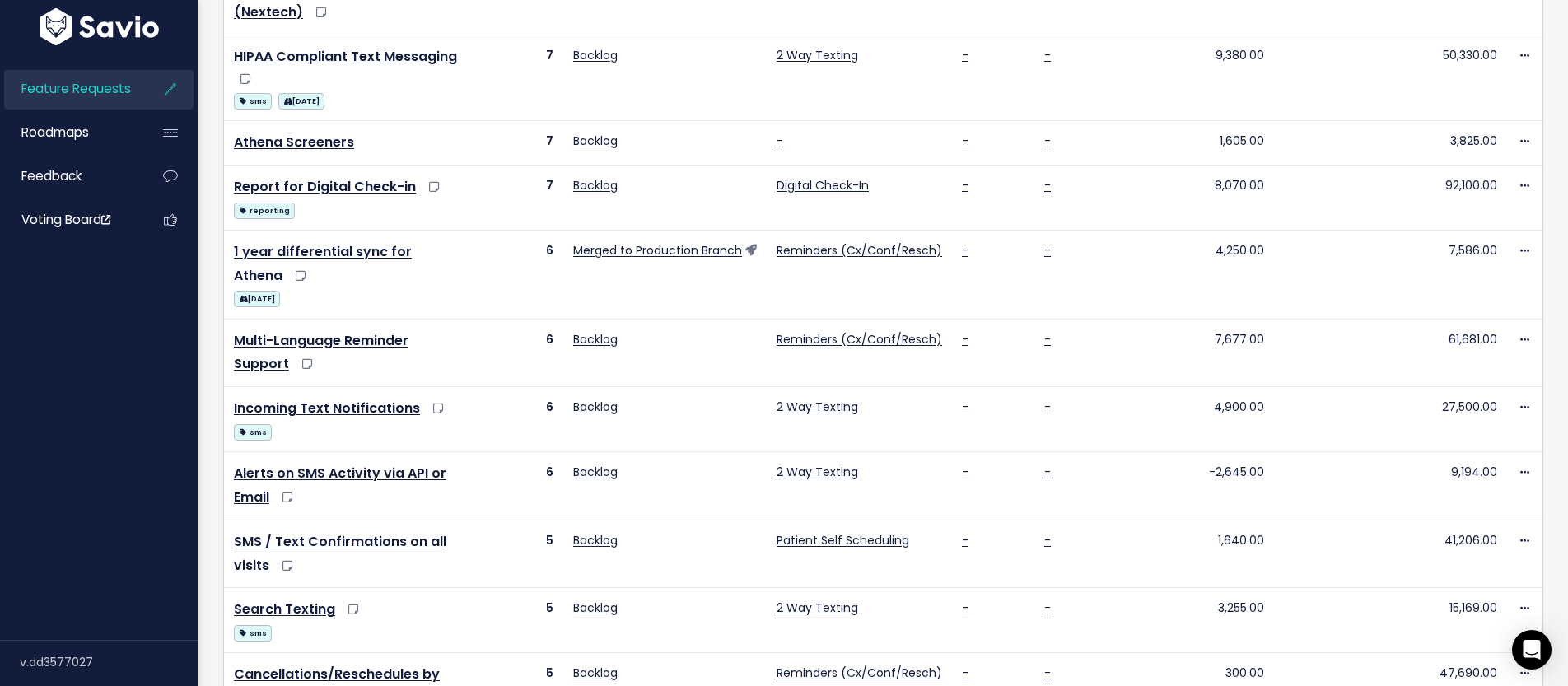 click on "5" at bounding box center (931, 810) 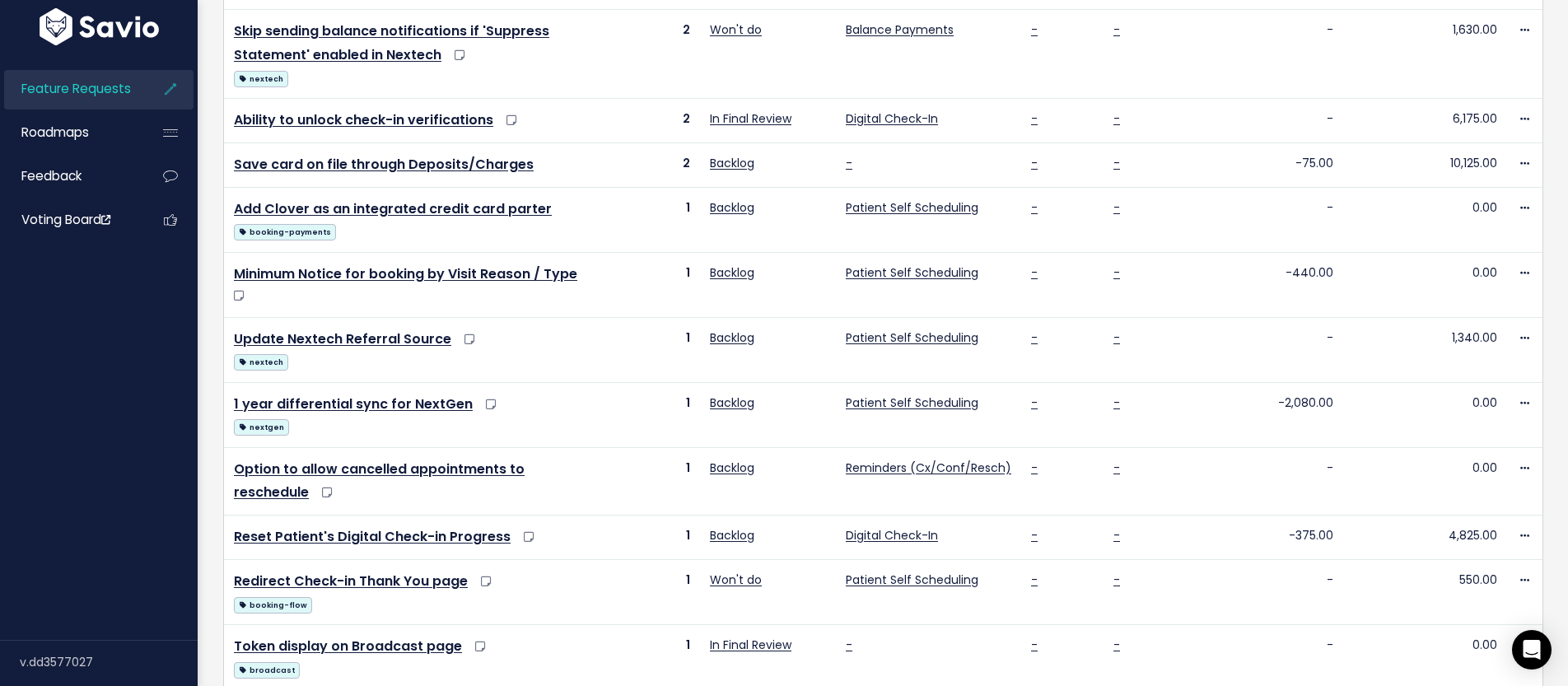 scroll, scrollTop: 735, scrollLeft: 0, axis: vertical 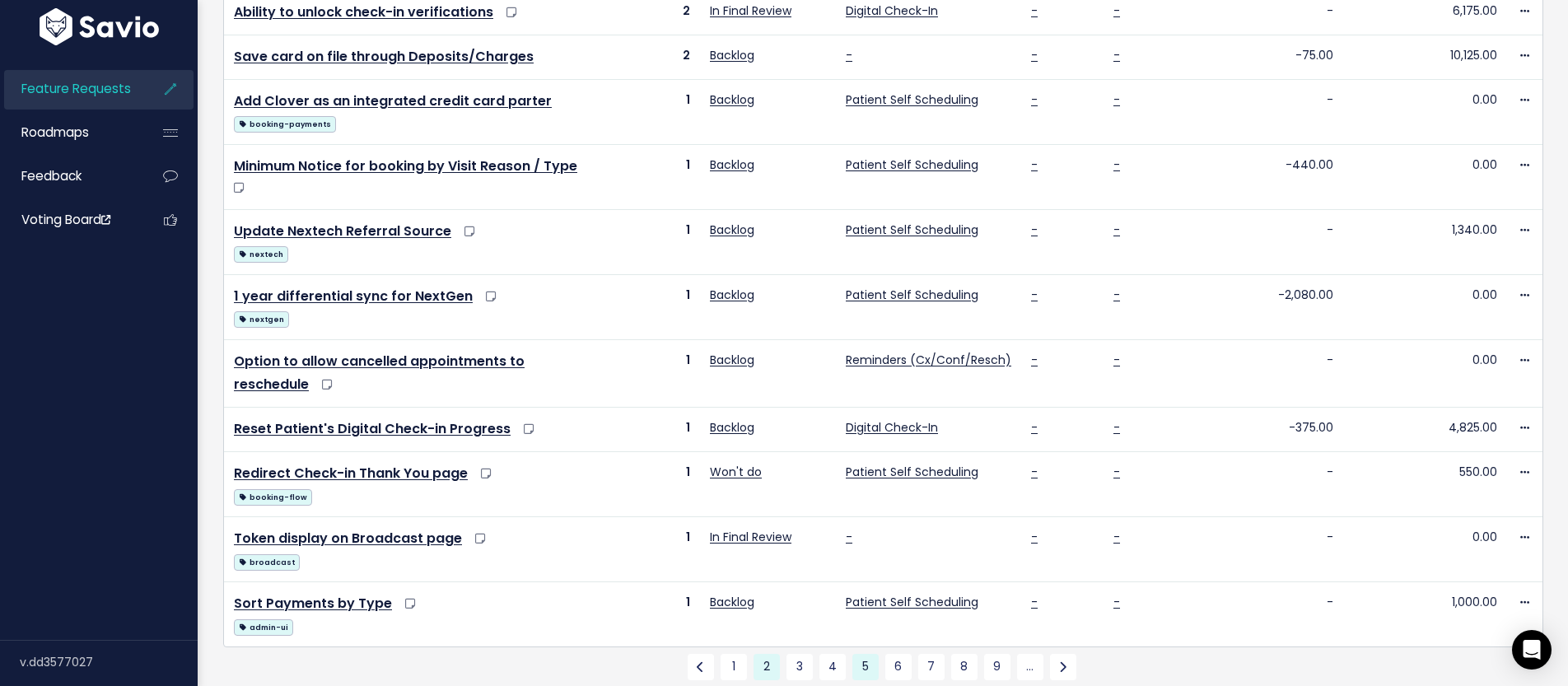 click on "2" at bounding box center [767, 667] 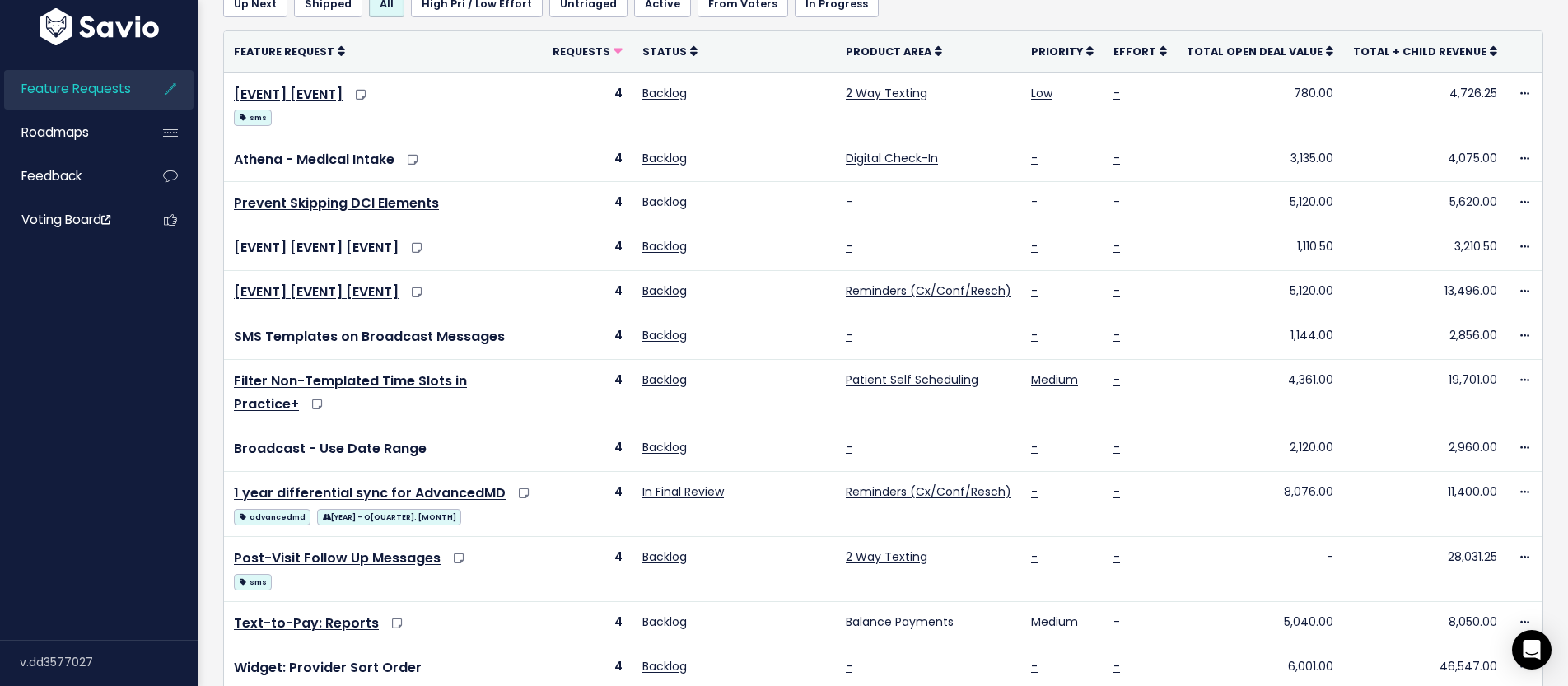 scroll, scrollTop: 0, scrollLeft: 0, axis: both 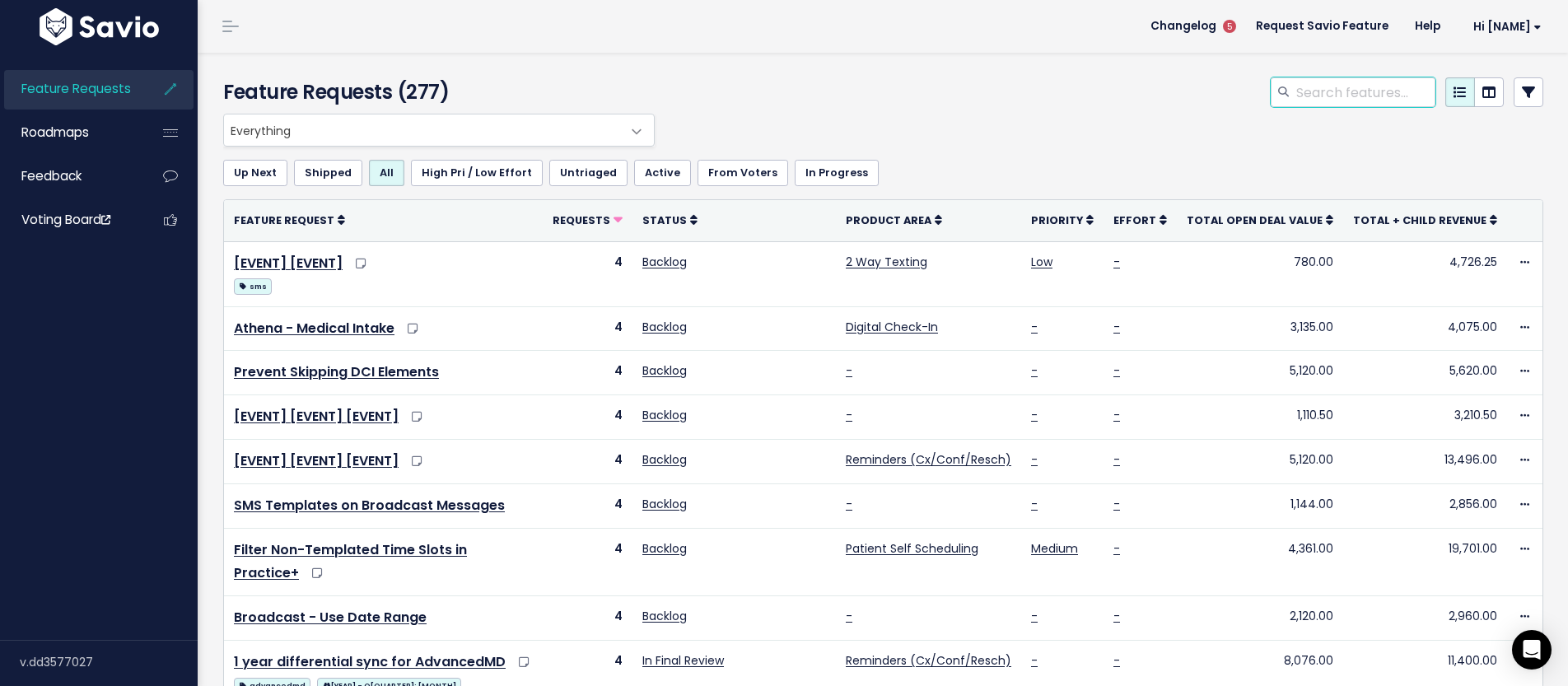 click at bounding box center (1365, 92) 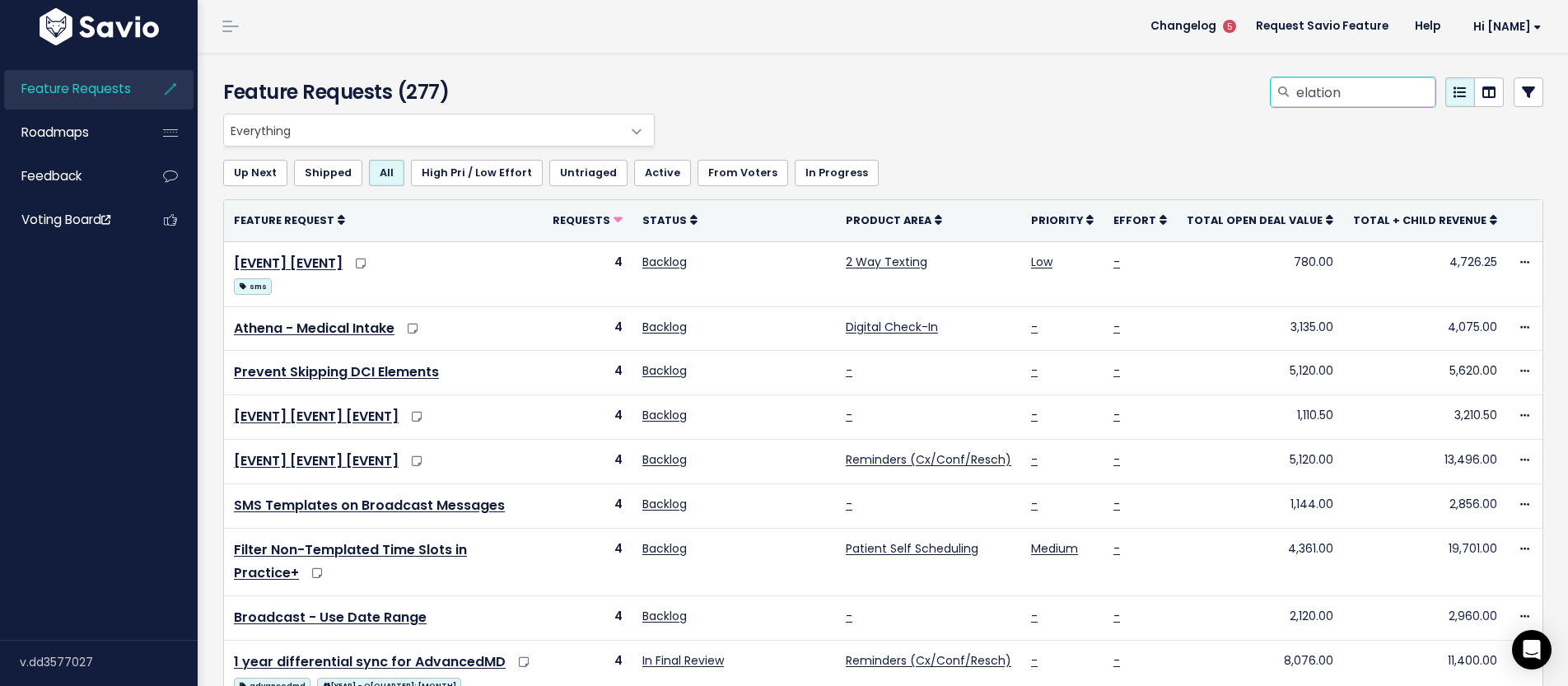 type on "[COMPANY]" 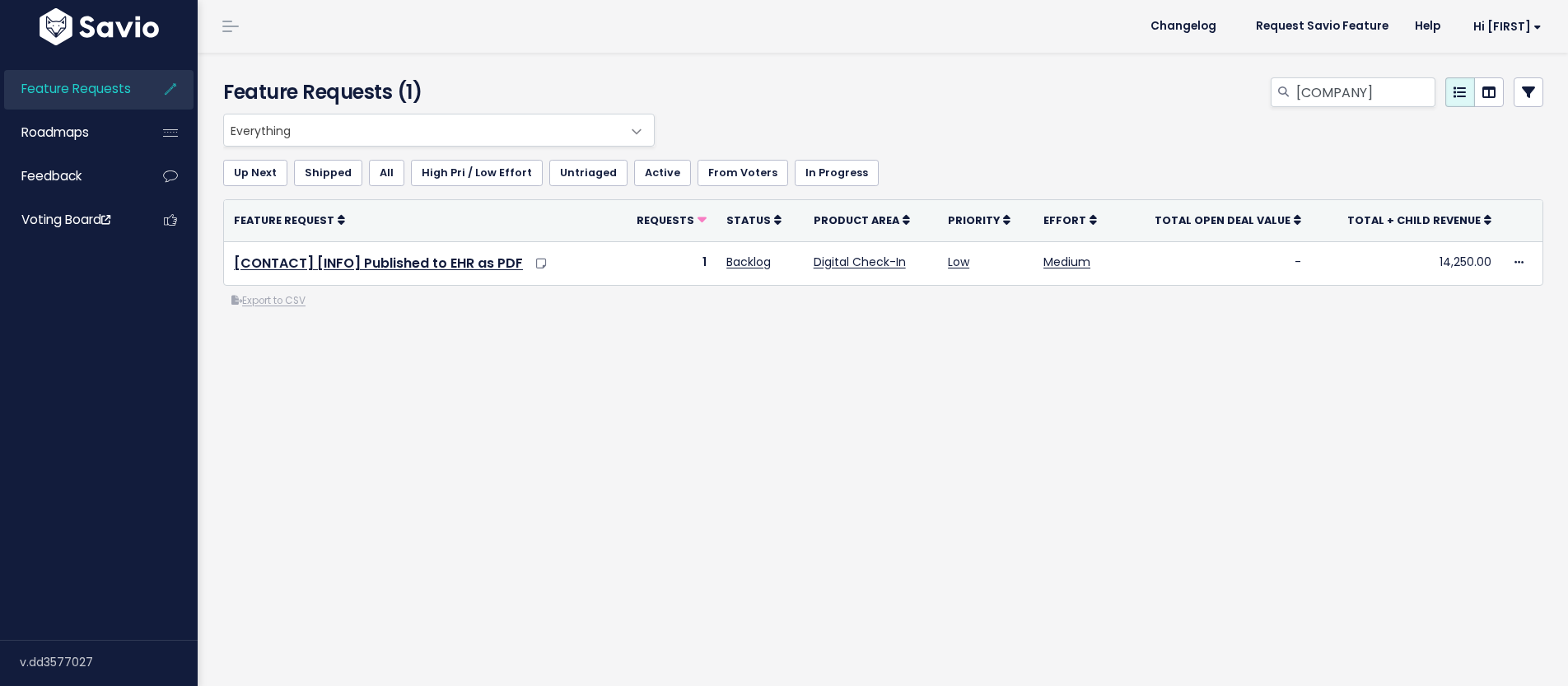 scroll, scrollTop: 0, scrollLeft: 0, axis: both 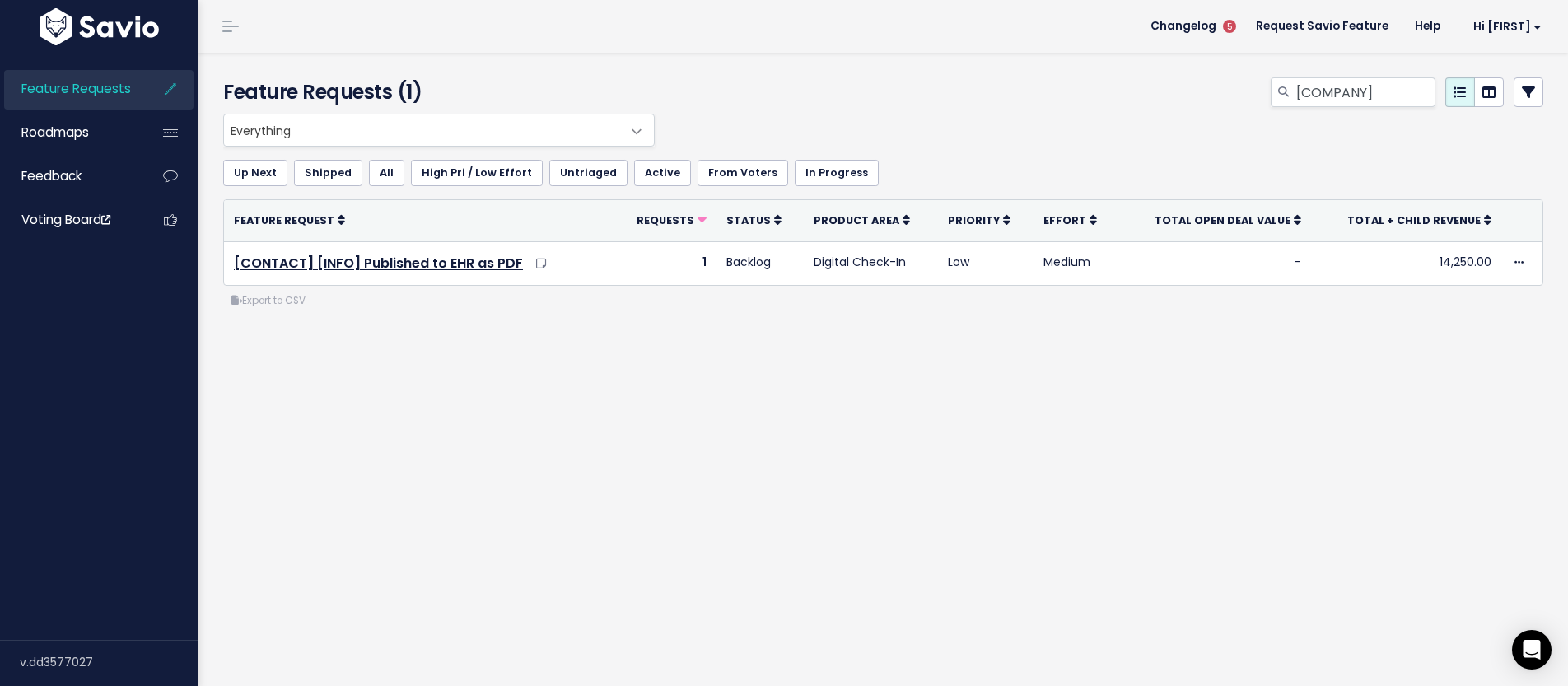 click on "High Pri / Low Effort" at bounding box center (477, 173) 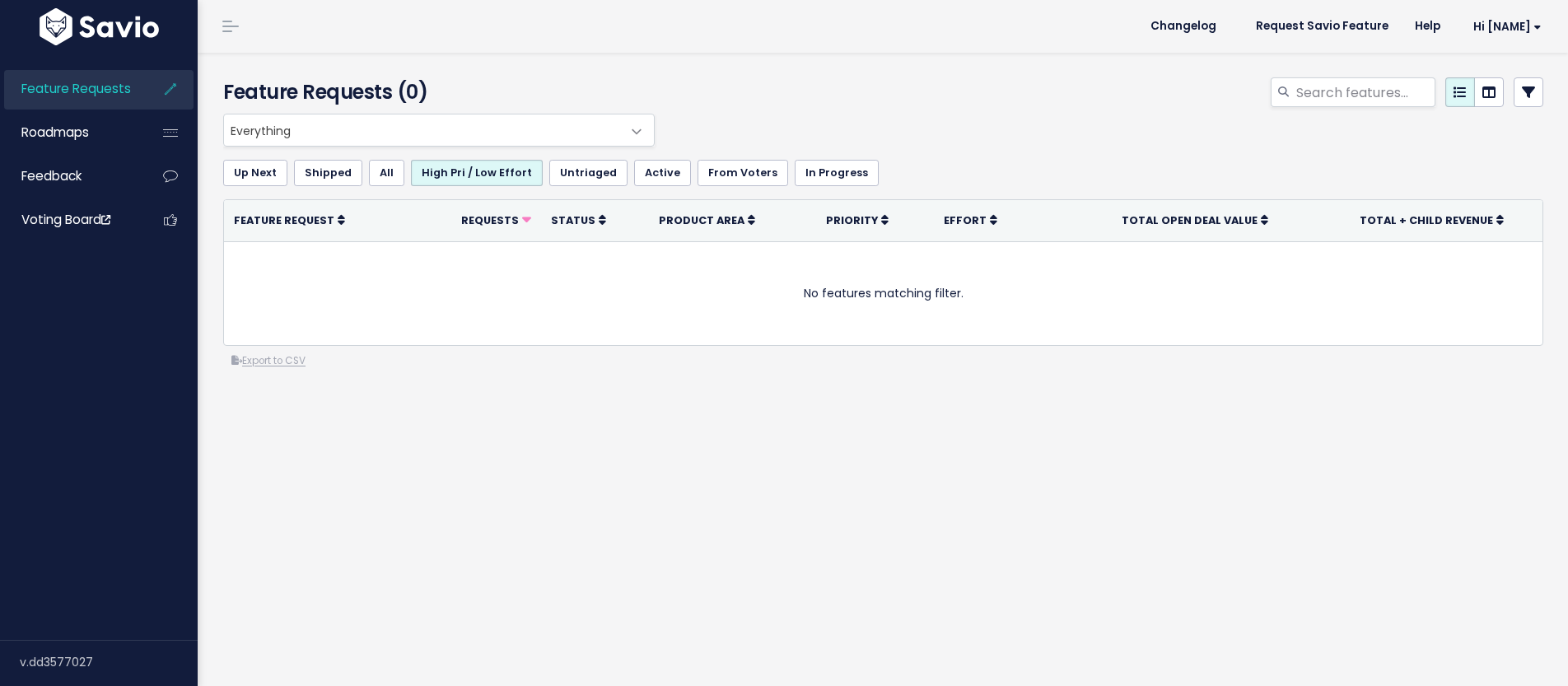 scroll, scrollTop: 0, scrollLeft: 0, axis: both 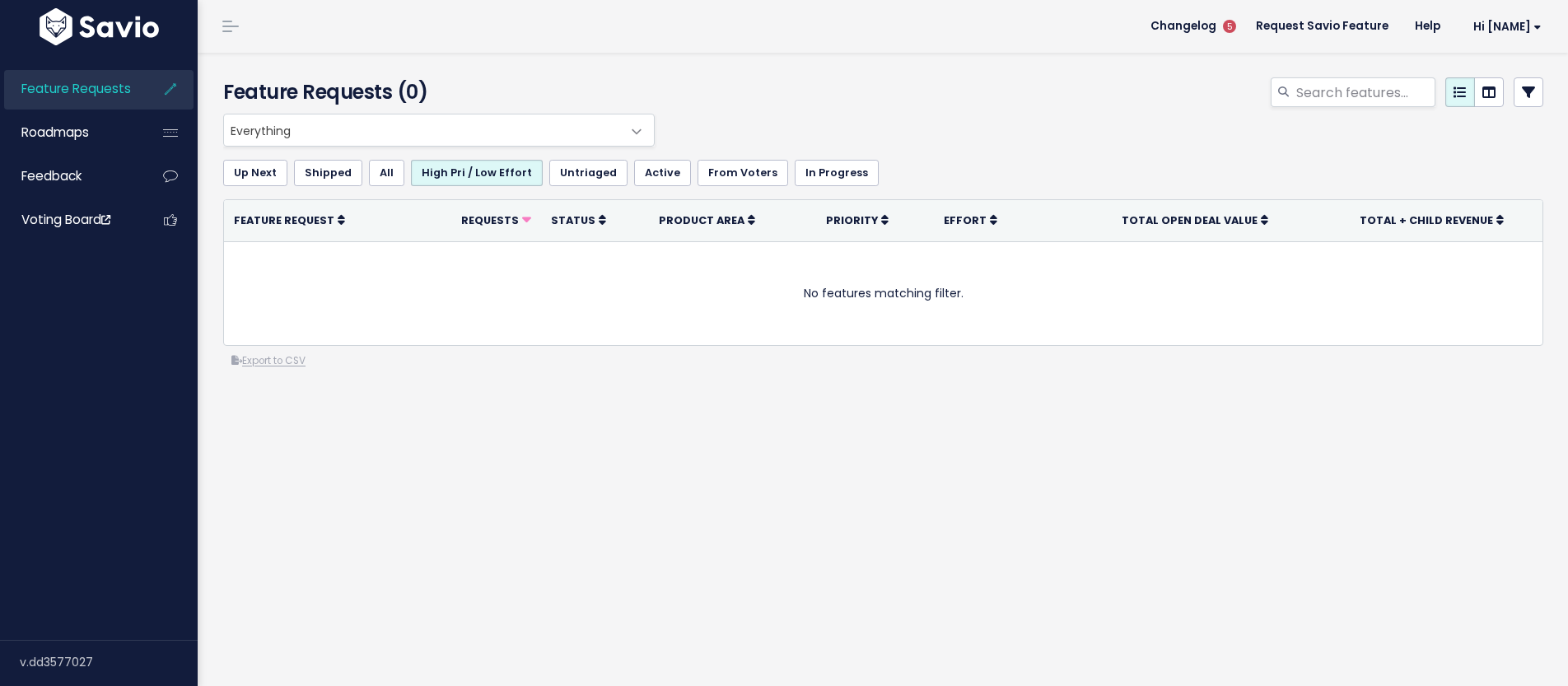 click on "Untriaged" at bounding box center (588, 173) 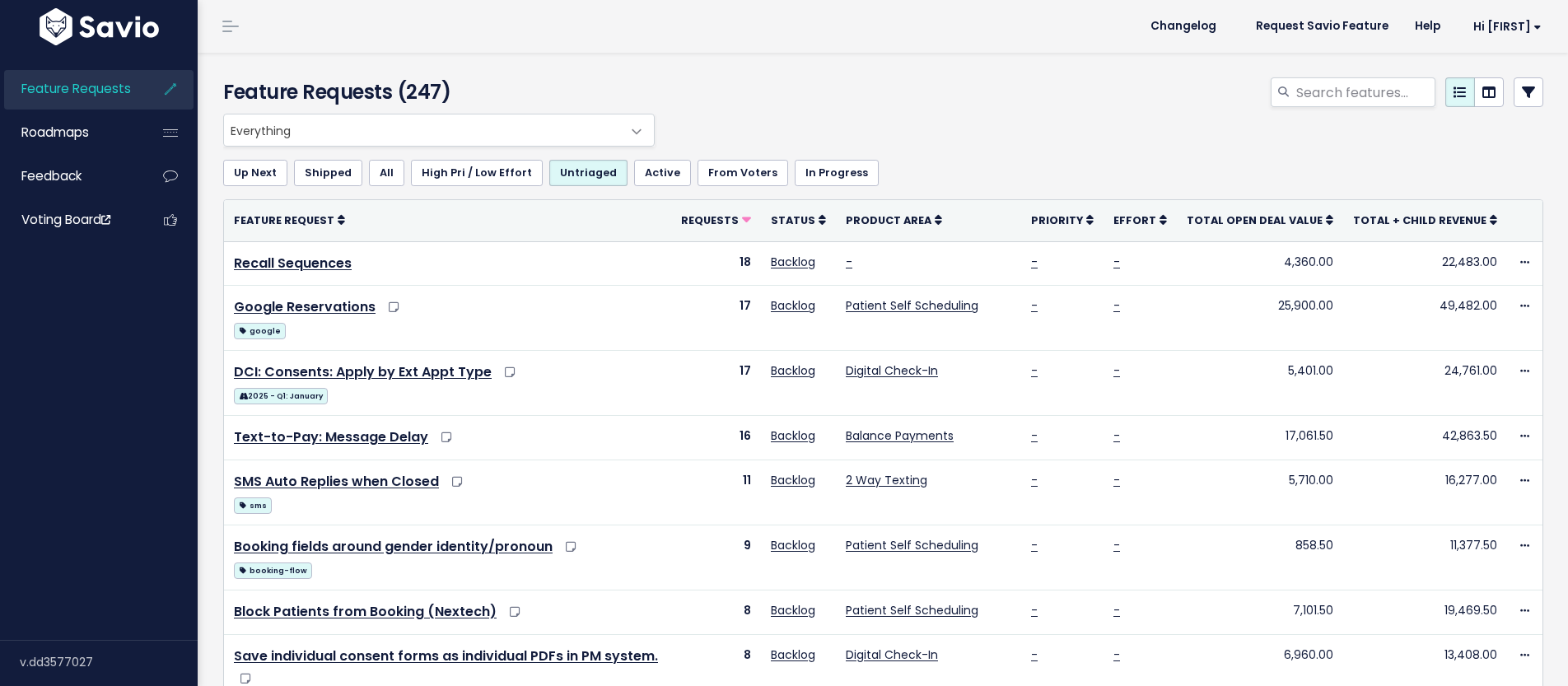 scroll, scrollTop: 0, scrollLeft: 0, axis: both 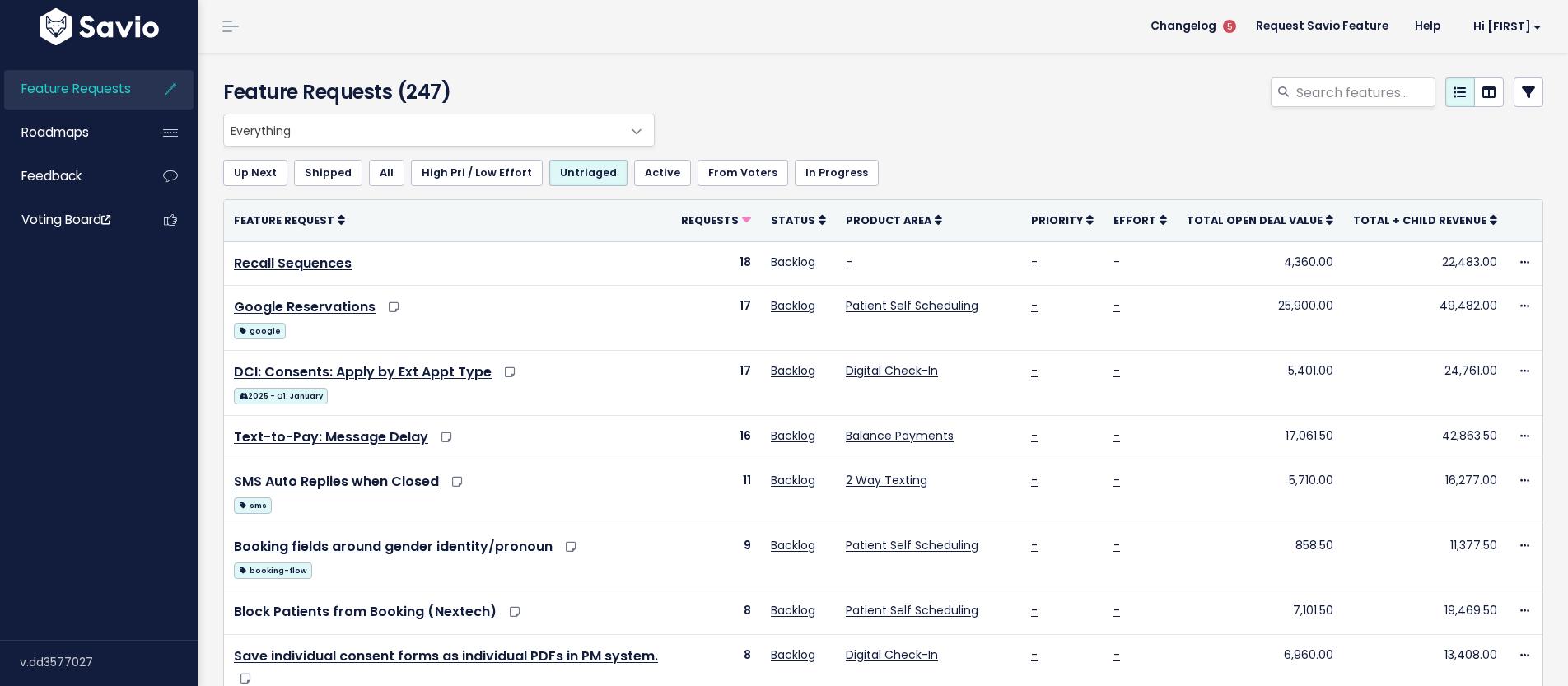 click on "Active" at bounding box center (662, 173) 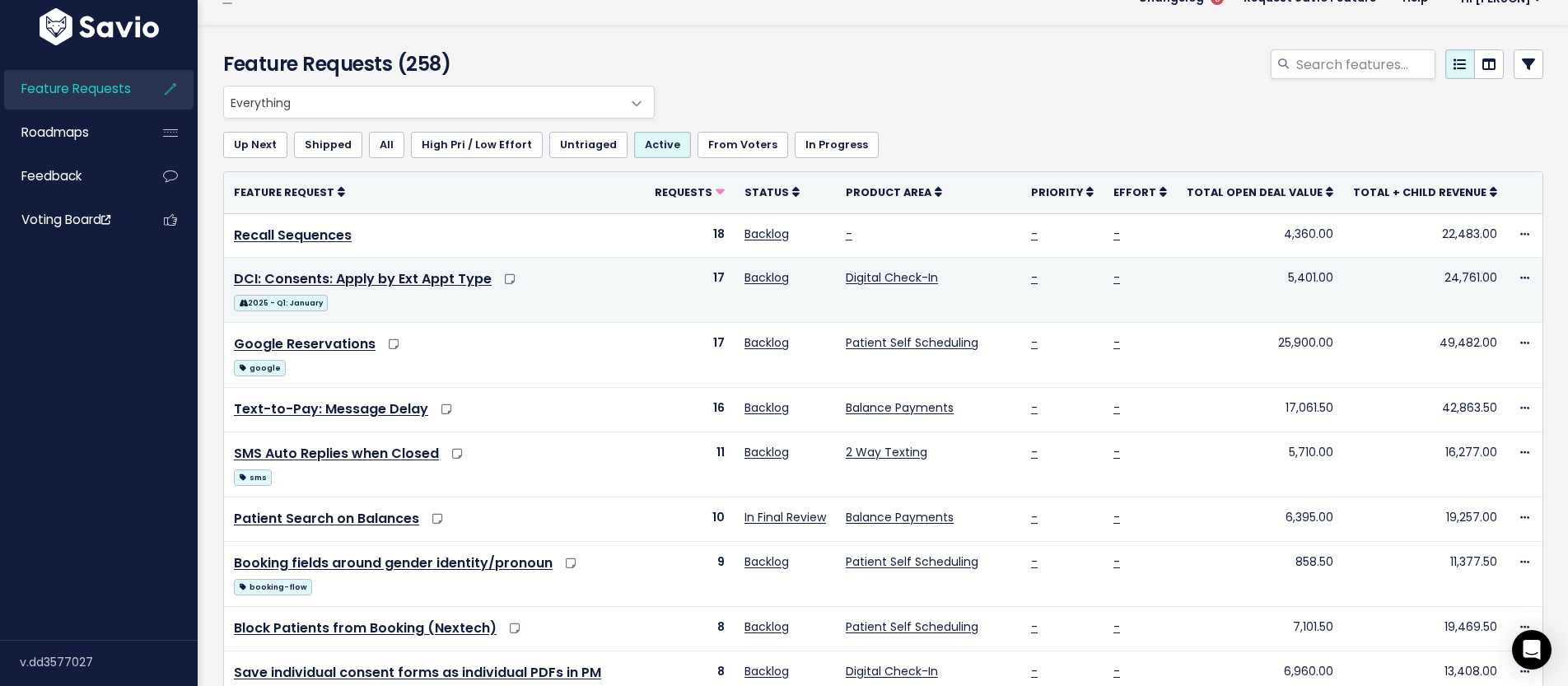 scroll, scrollTop: 0, scrollLeft: 0, axis: both 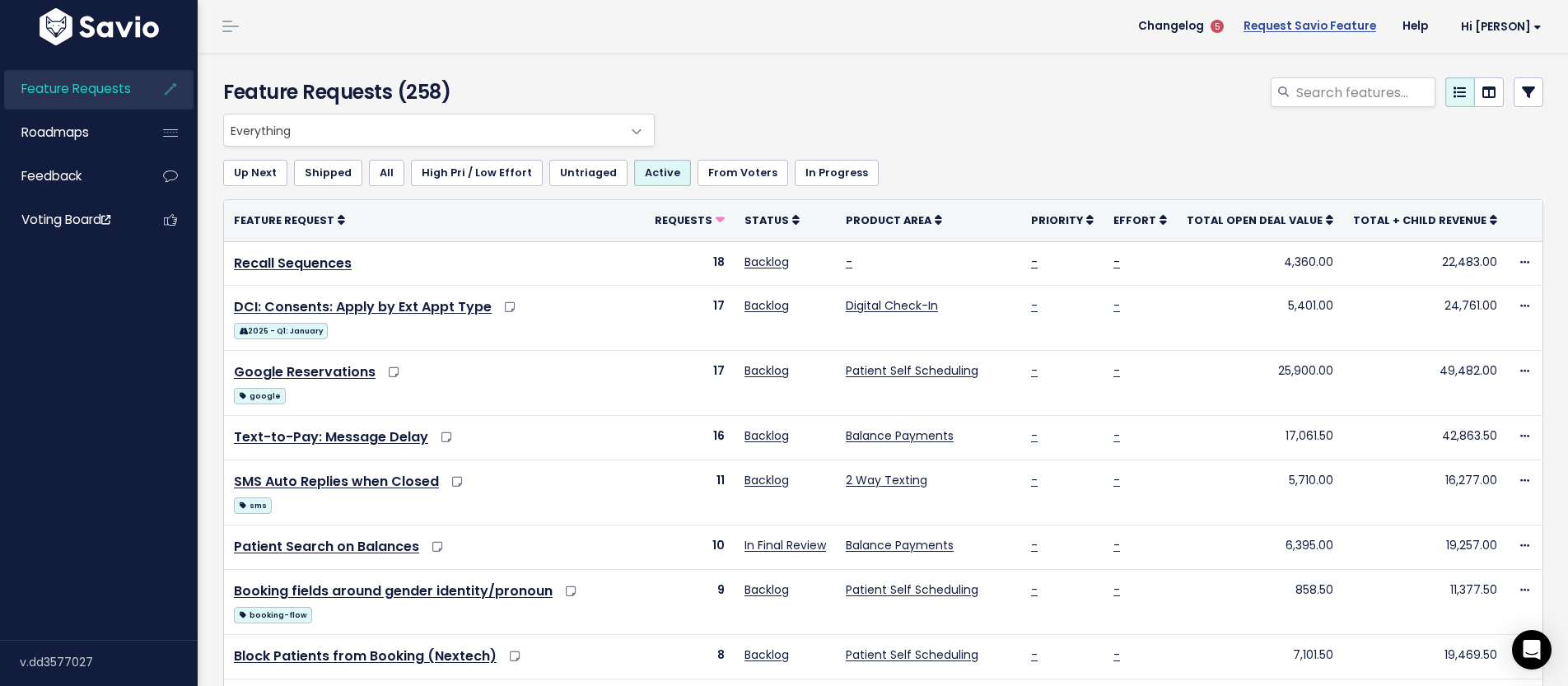 click on "Request Savio Feature" at bounding box center (1309, 26) 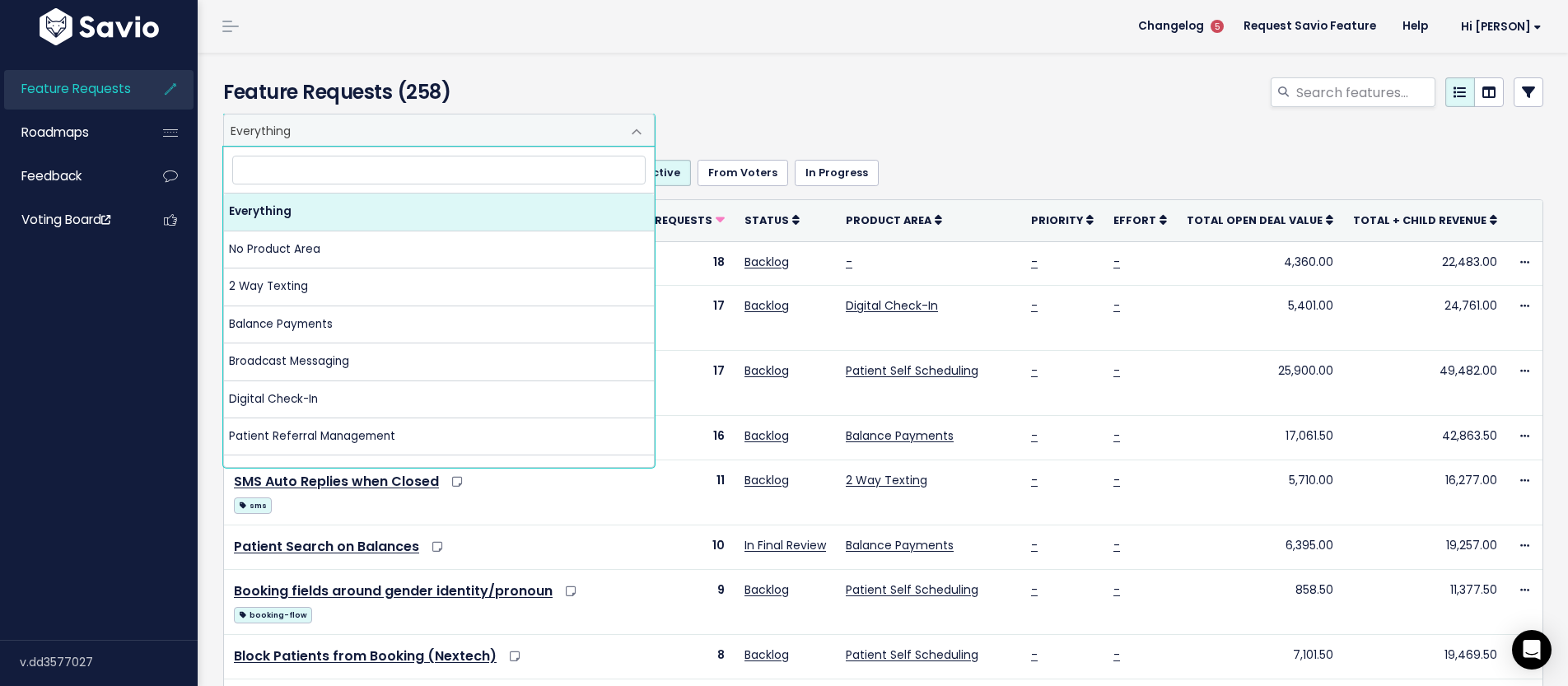 click on "Everything" at bounding box center [422, 130] 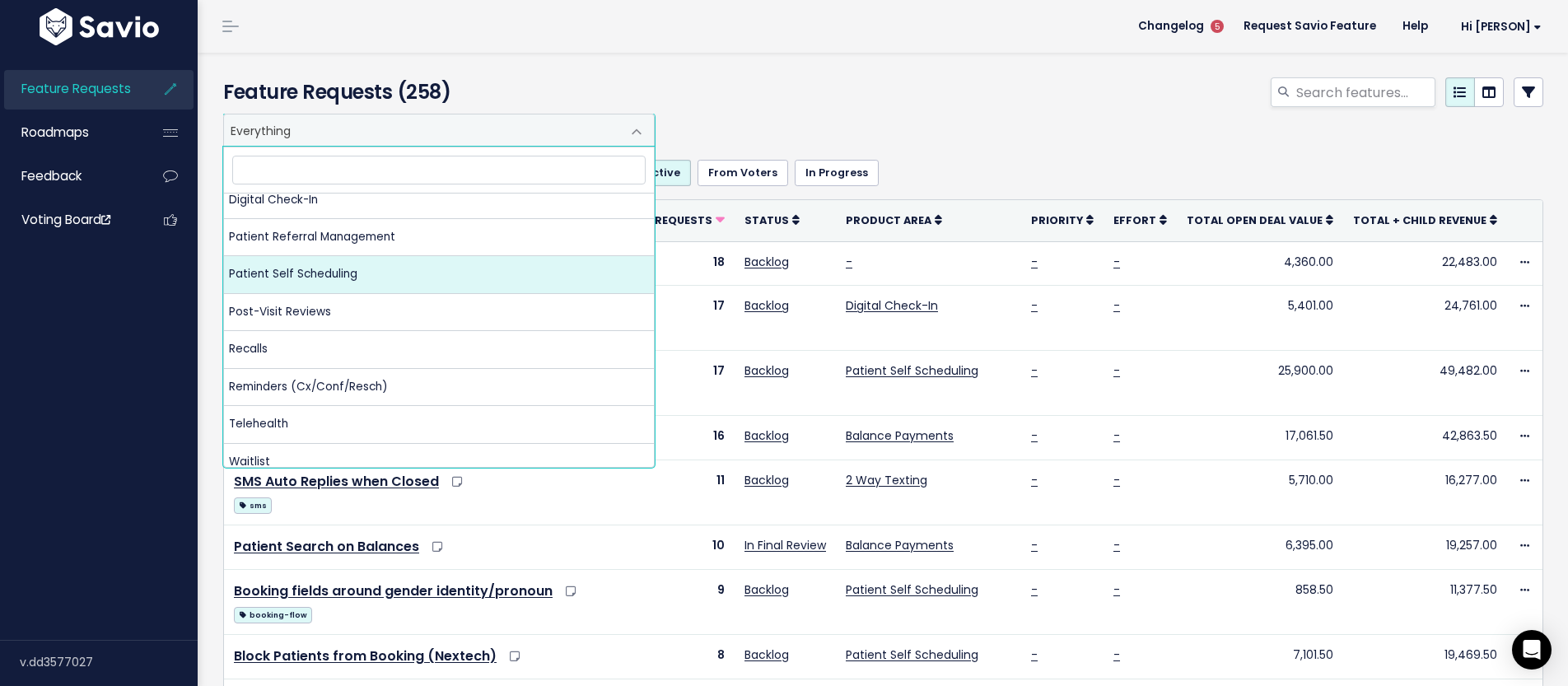 scroll, scrollTop: 212, scrollLeft: 0, axis: vertical 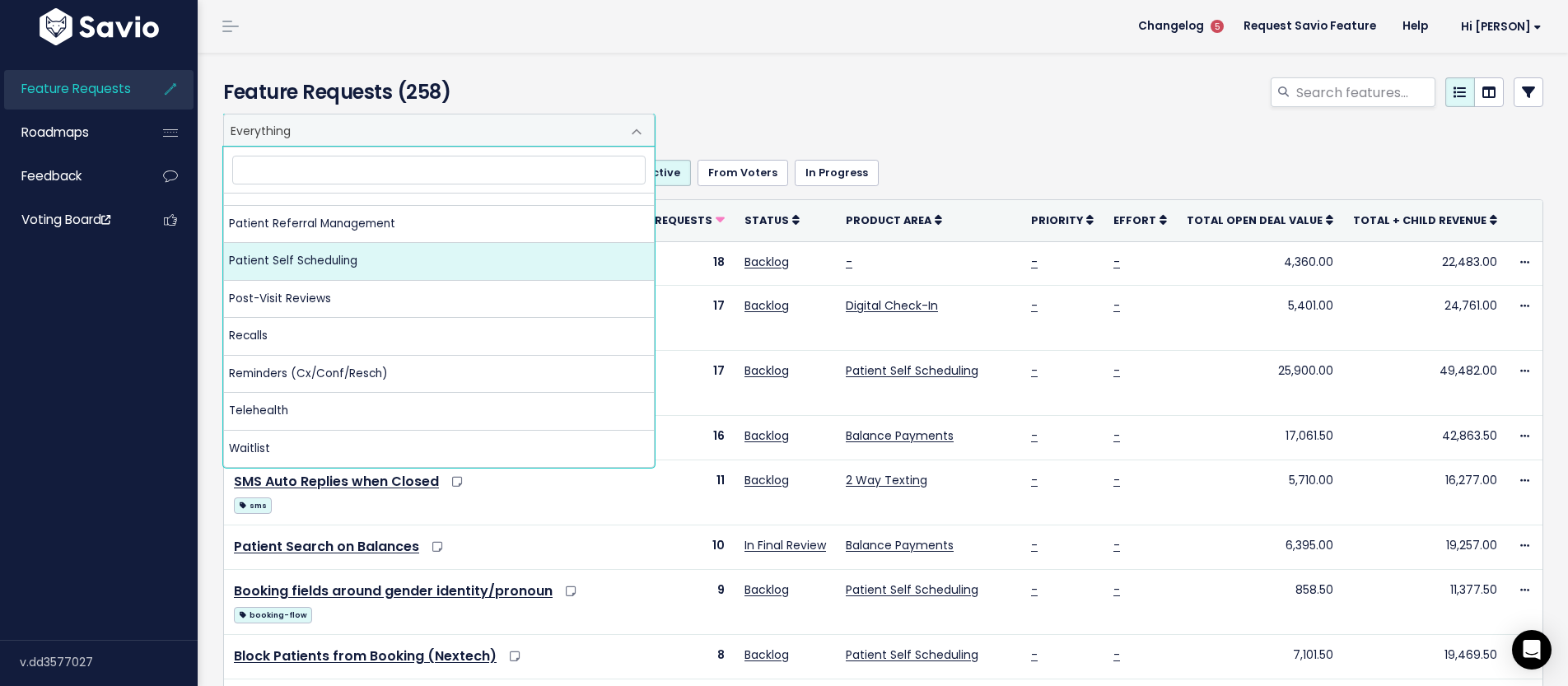 select on "NP:PATIENT_SELF_SCHEDULING" 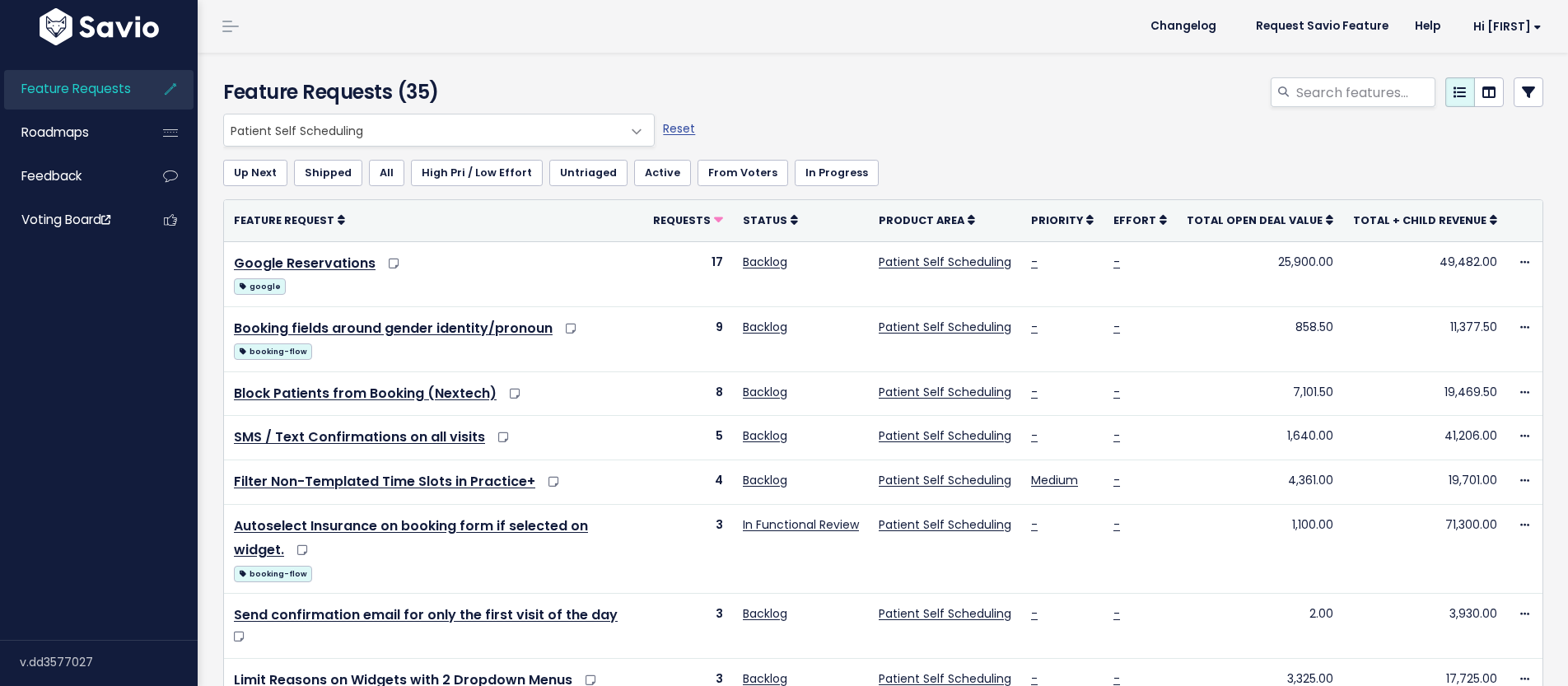 scroll, scrollTop: 0, scrollLeft: 0, axis: both 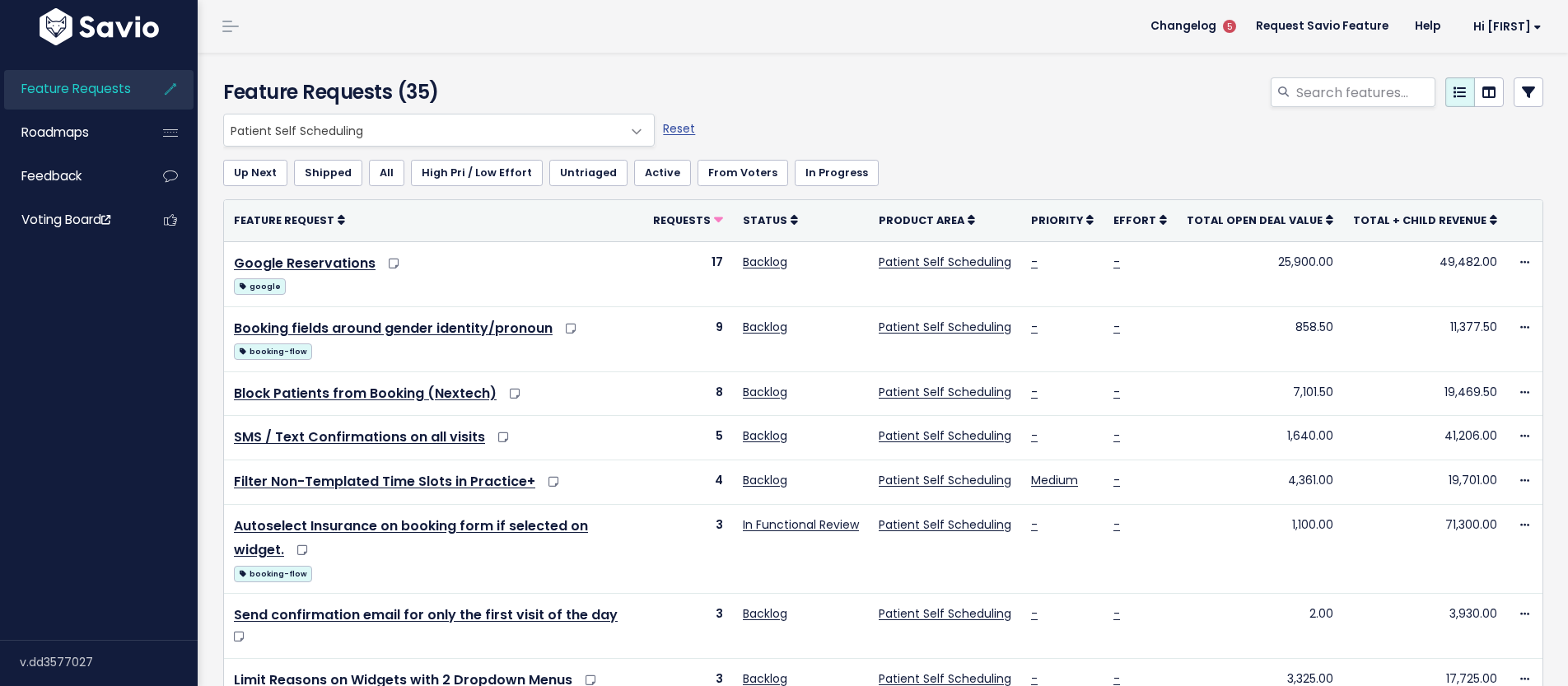 click at bounding box center (99, 26) 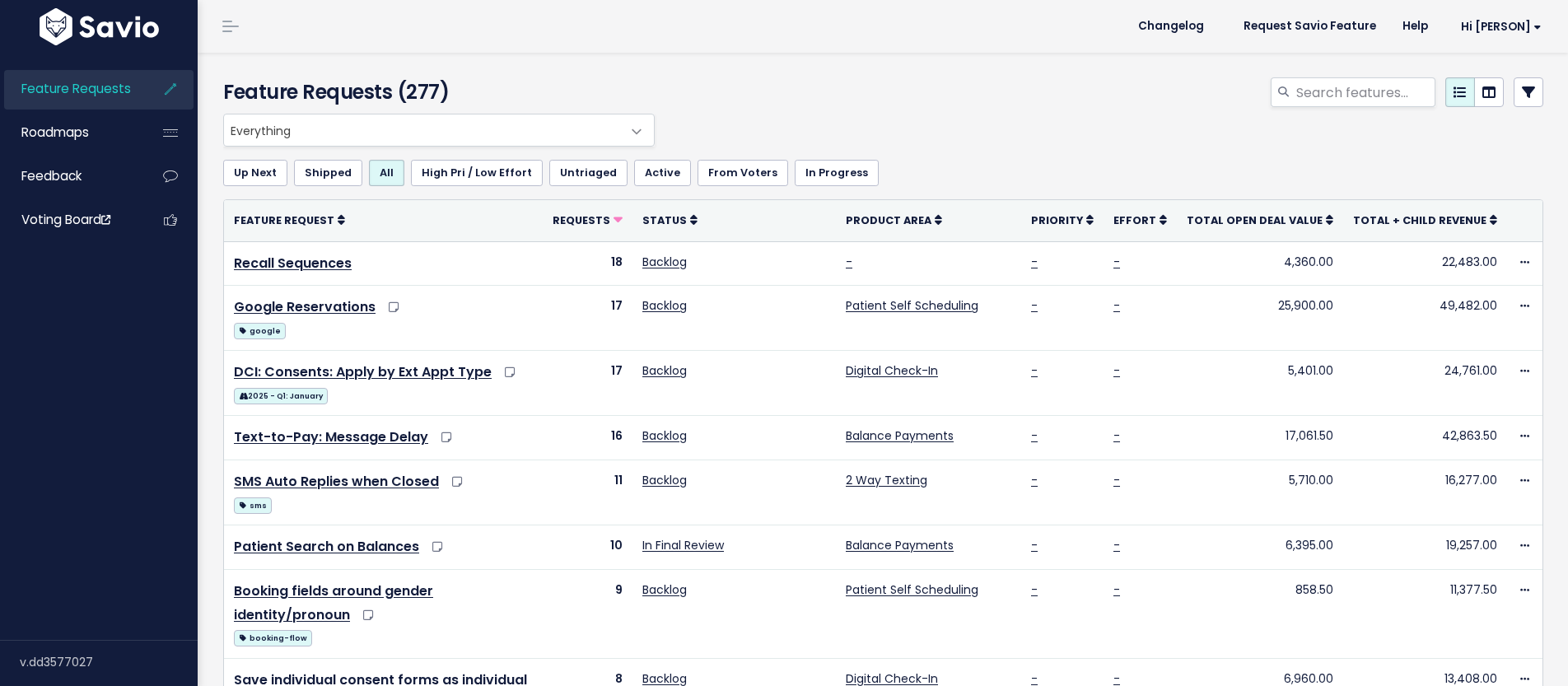 scroll, scrollTop: 0, scrollLeft: 0, axis: both 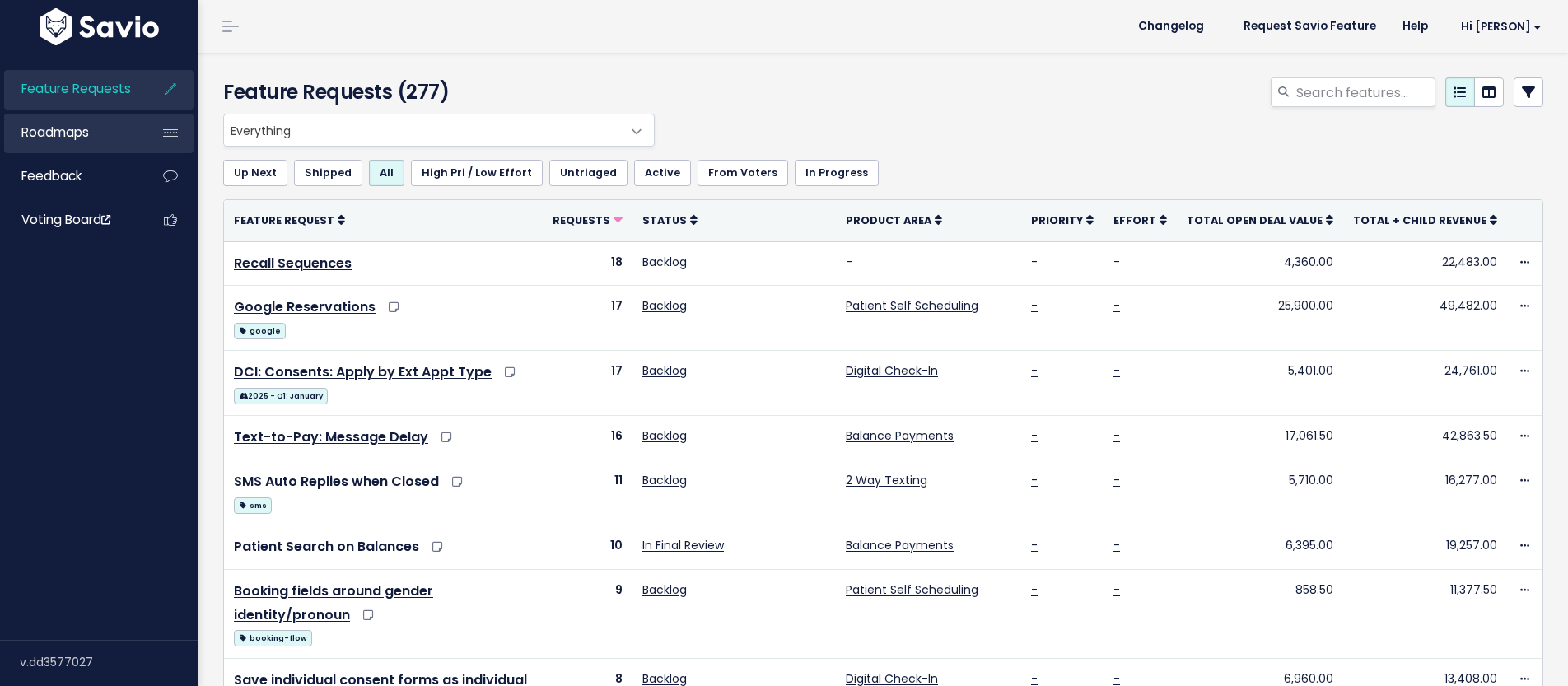 click on "Roadmaps" at bounding box center [70, 133] 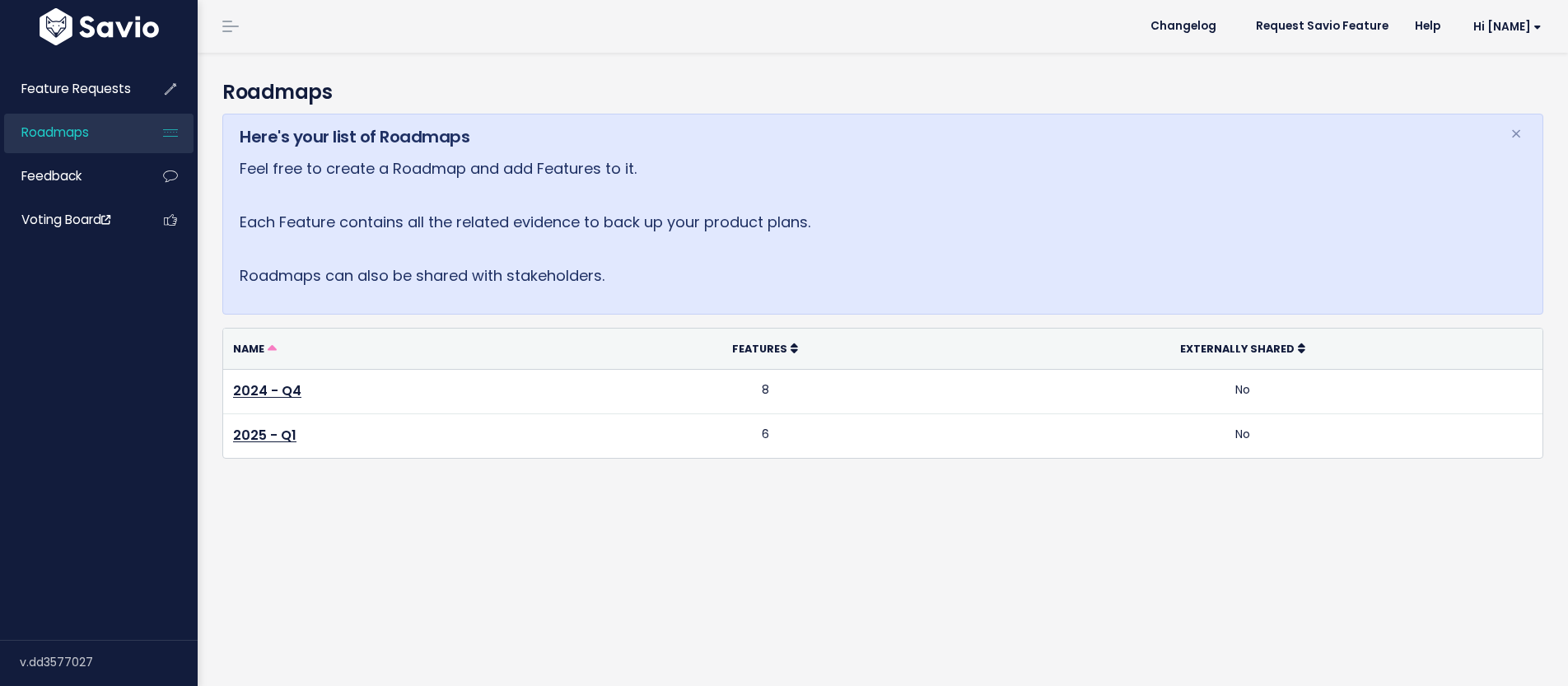scroll, scrollTop: 0, scrollLeft: 0, axis: both 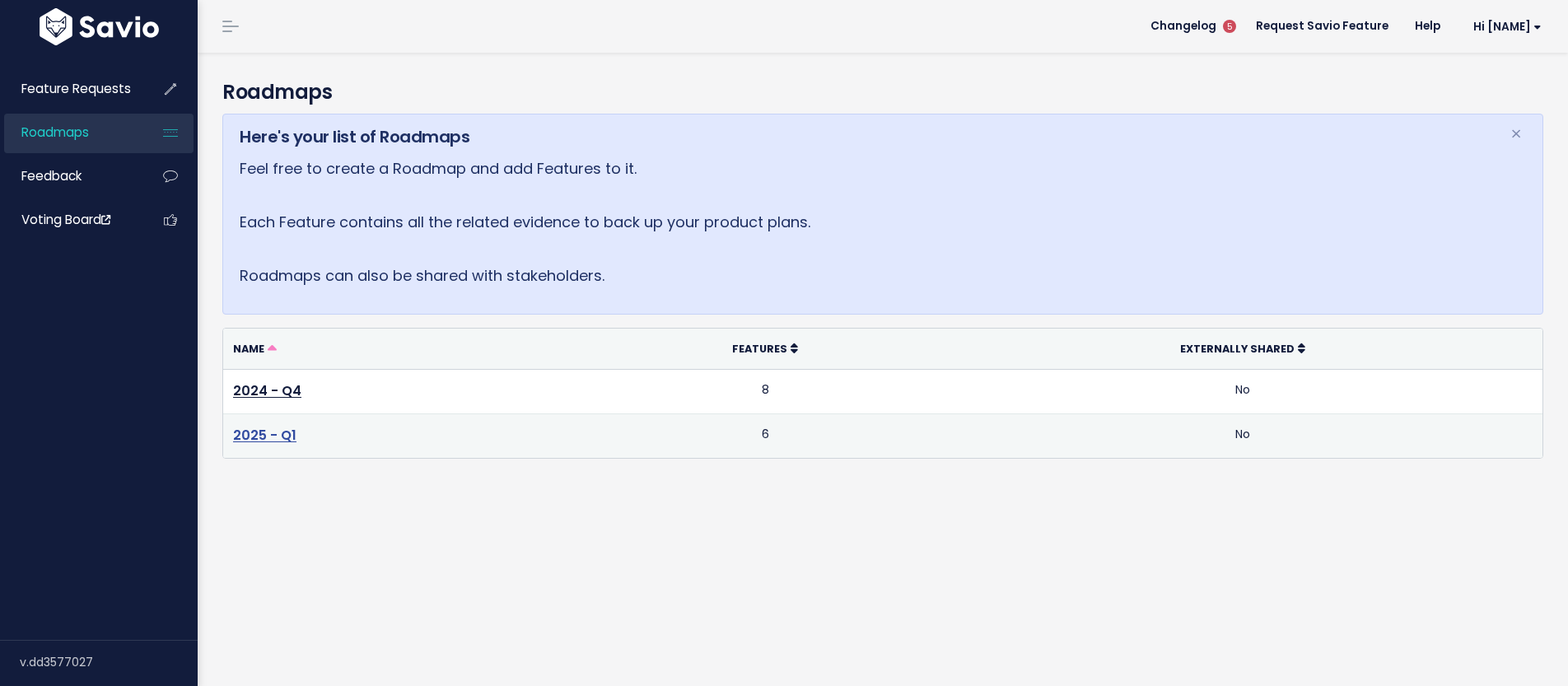 click on "2025 - Q1" at bounding box center [264, 435] 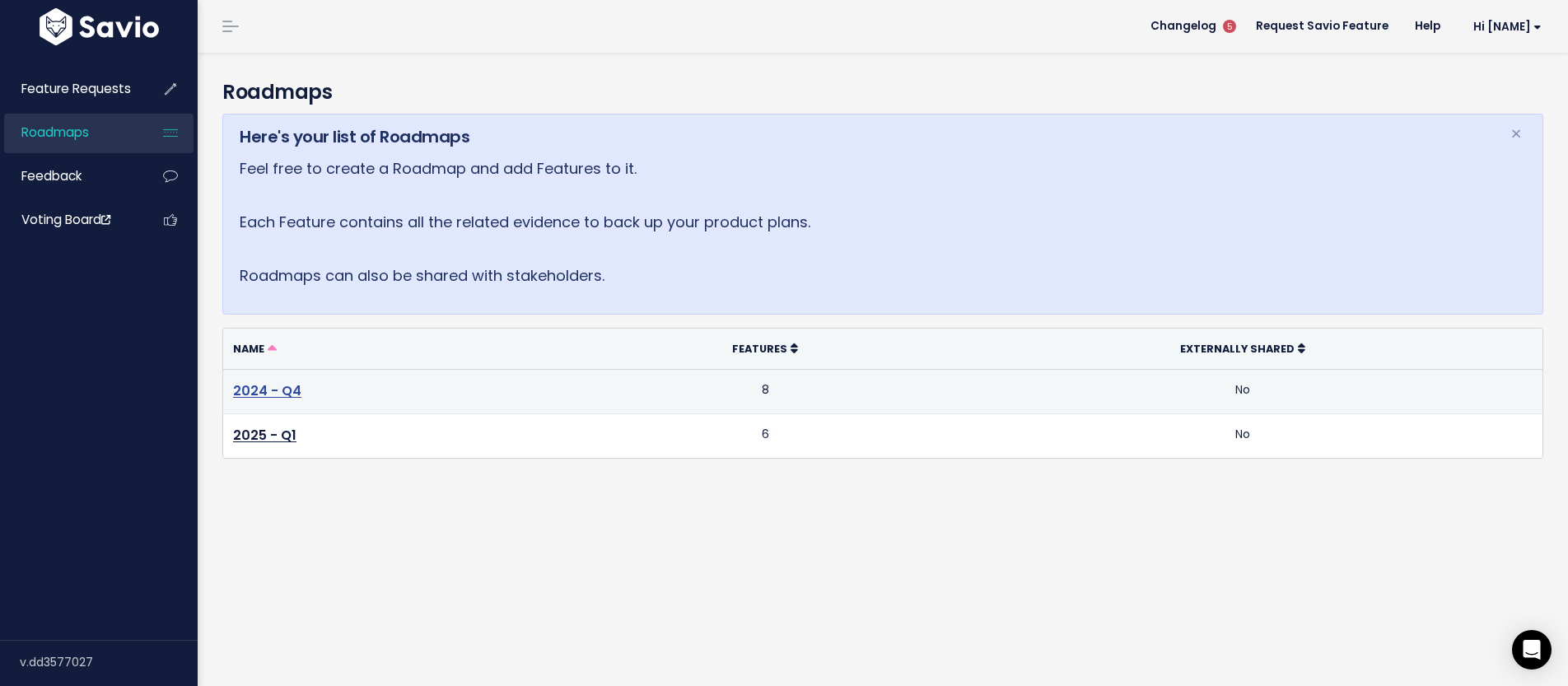click on "2024 - Q4" at bounding box center [267, 390] 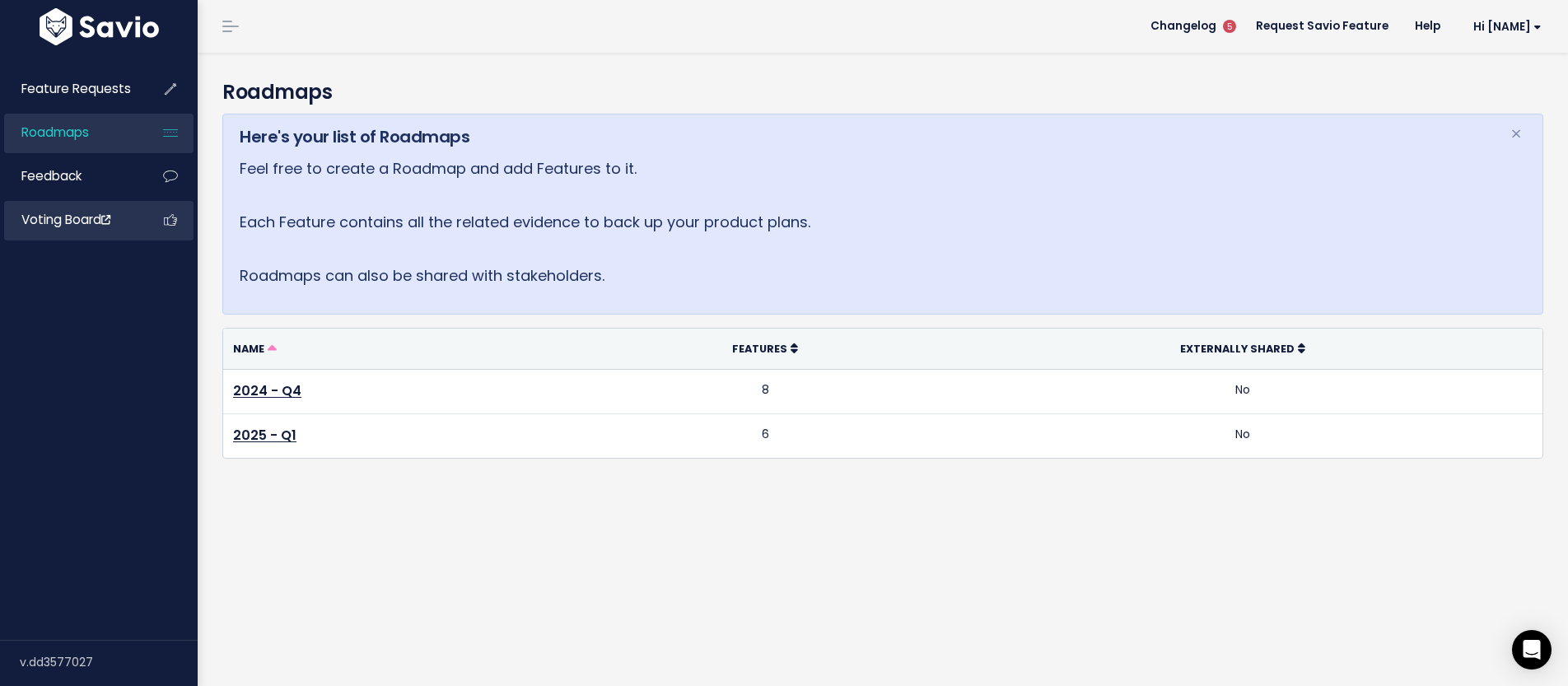 click on "Voting Board" at bounding box center (66, 219) 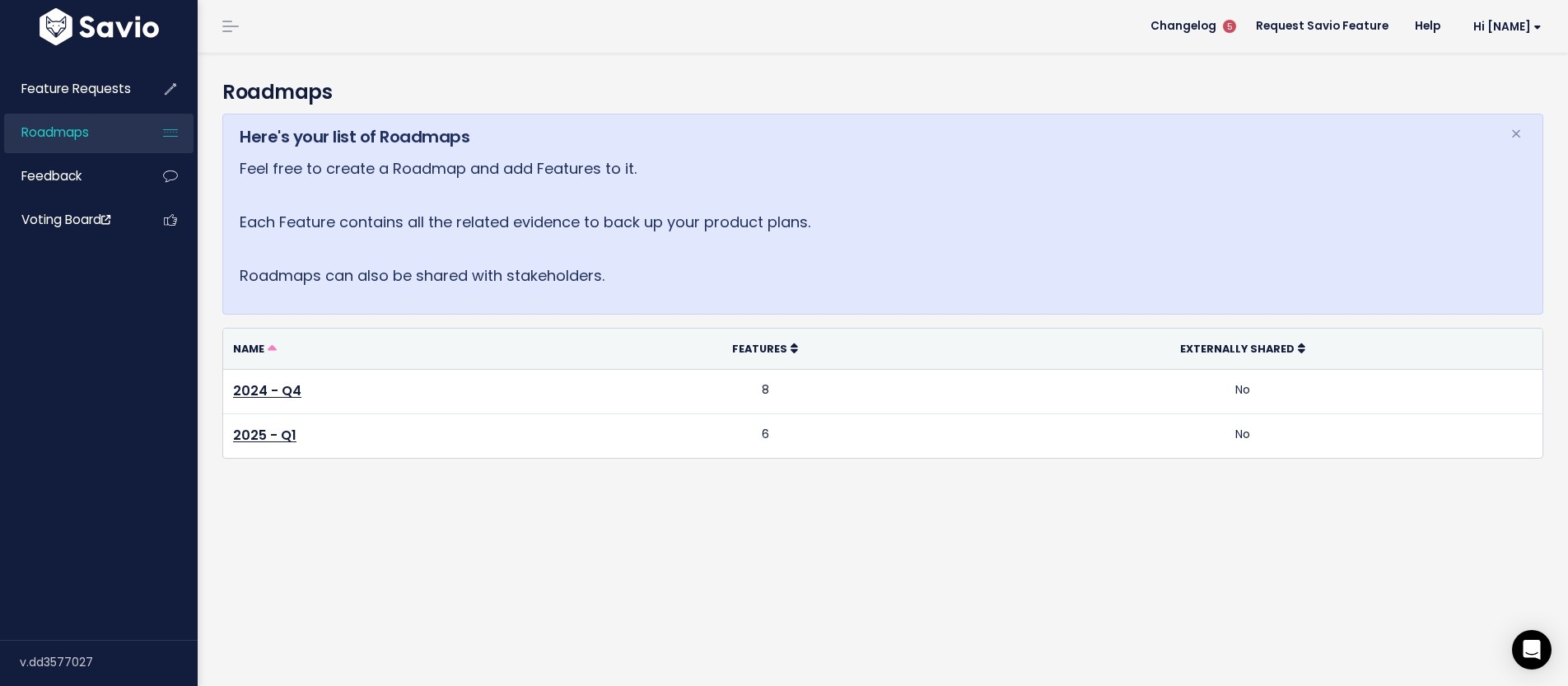 click at bounding box center [99, 26] 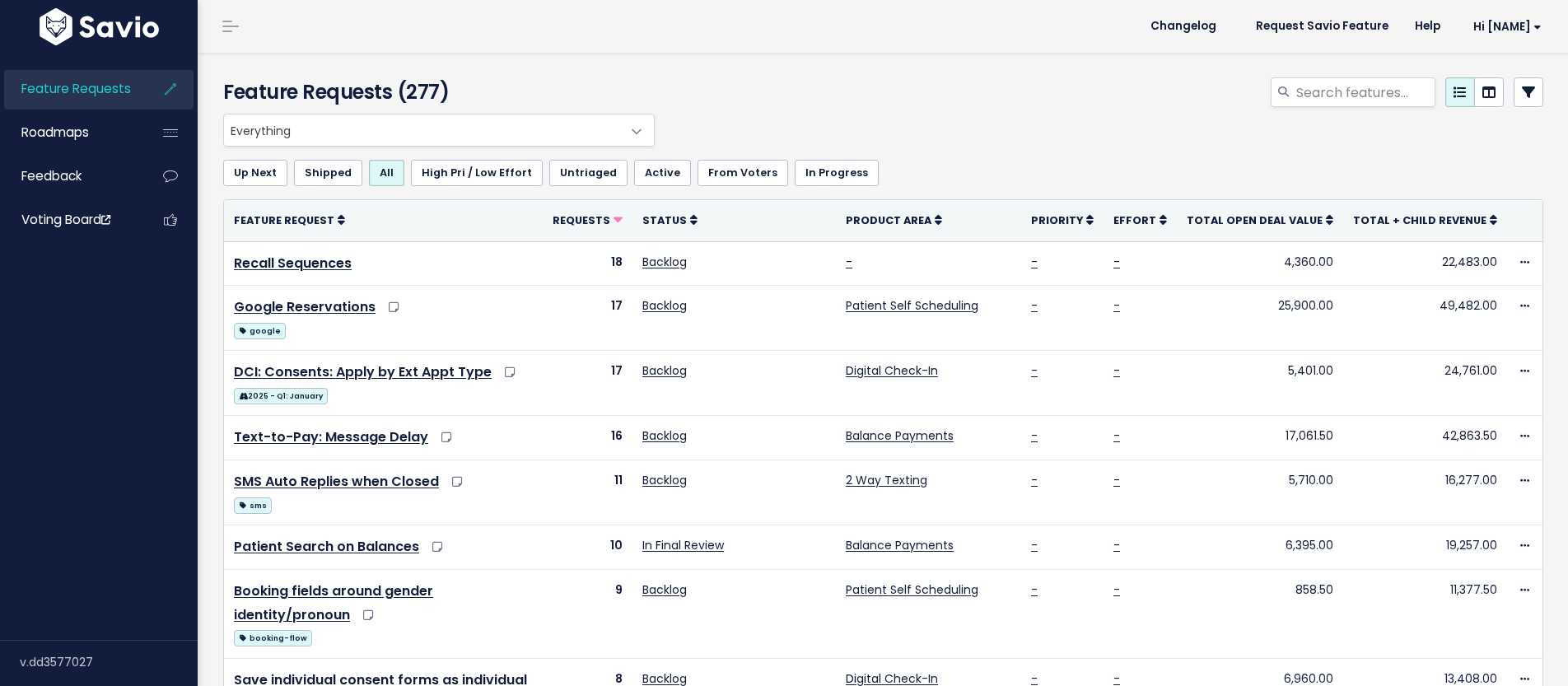scroll, scrollTop: 0, scrollLeft: 0, axis: both 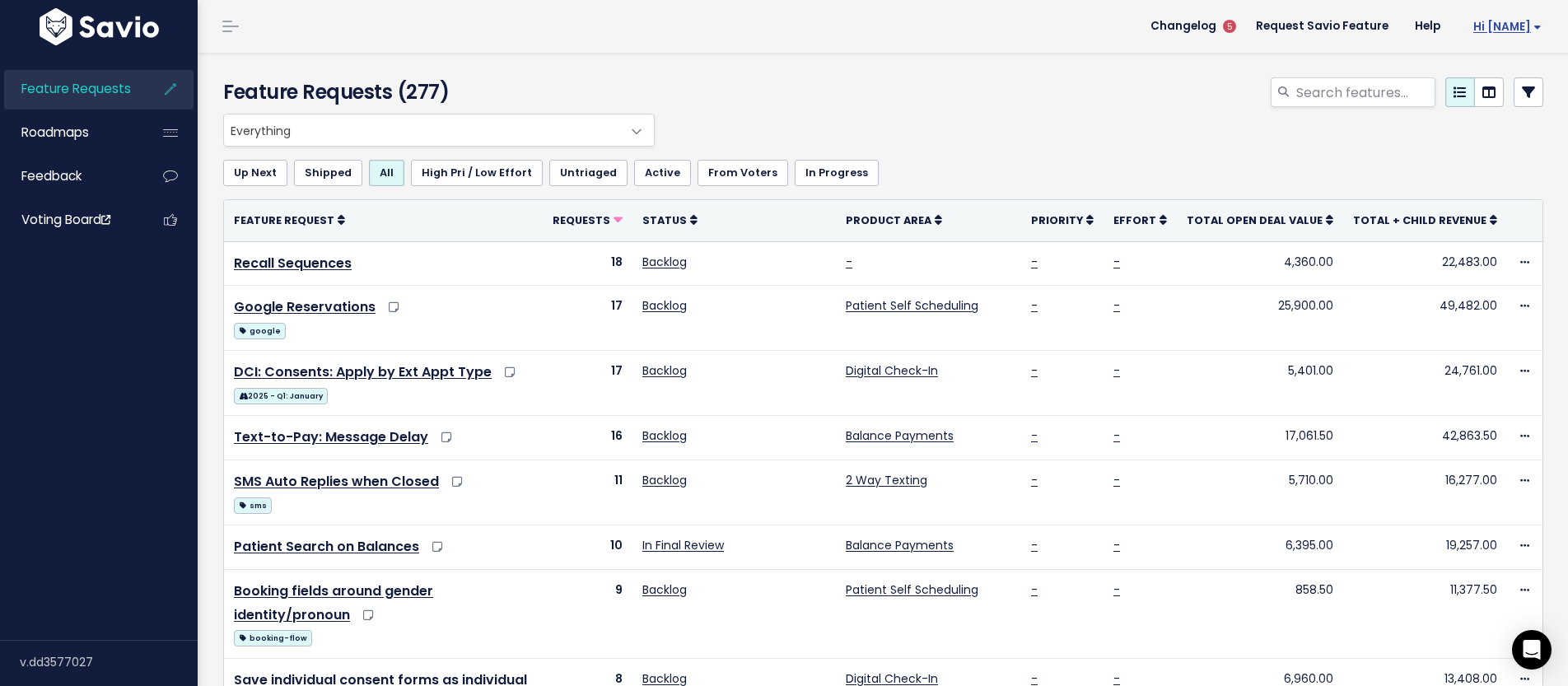 click on "Hi [PERSON]" at bounding box center [1507, 26] 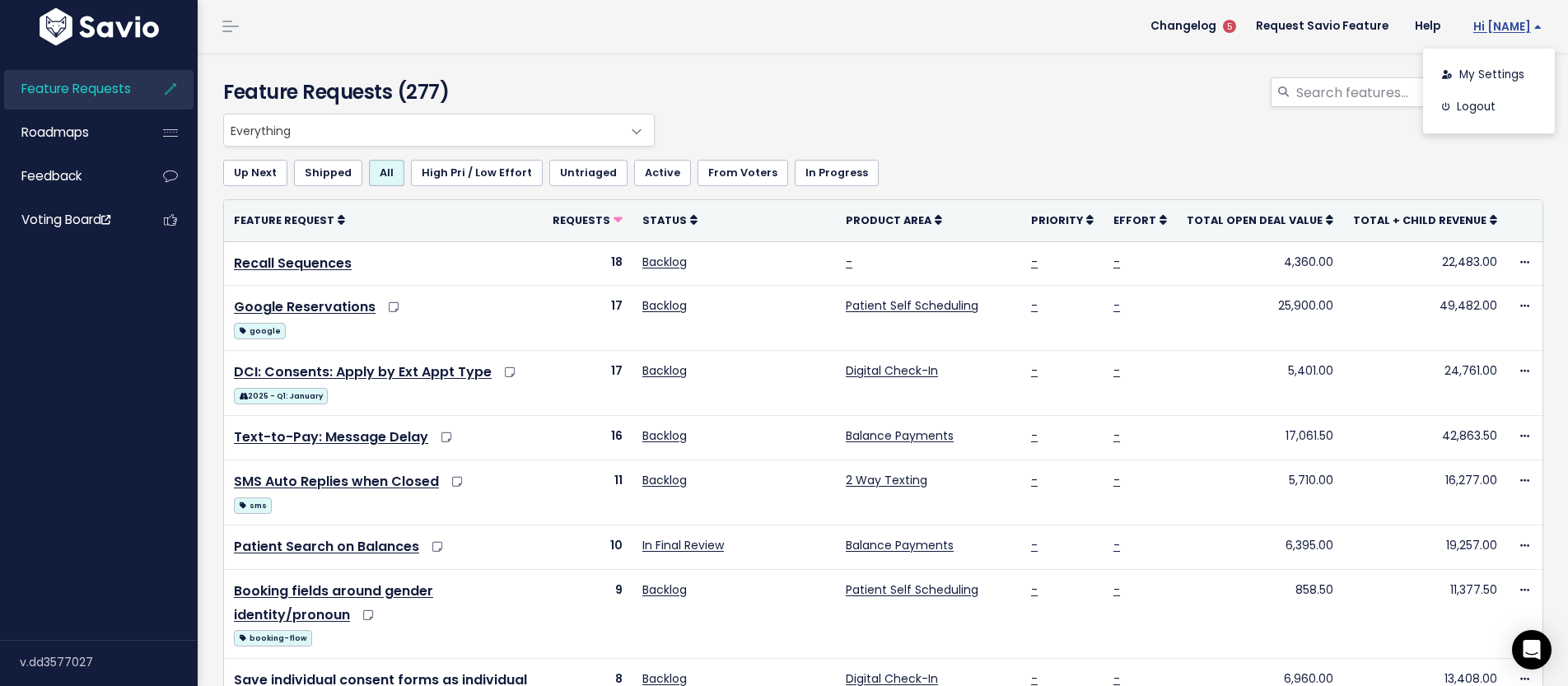 click on "Hi [PERSON]" at bounding box center [1507, 26] 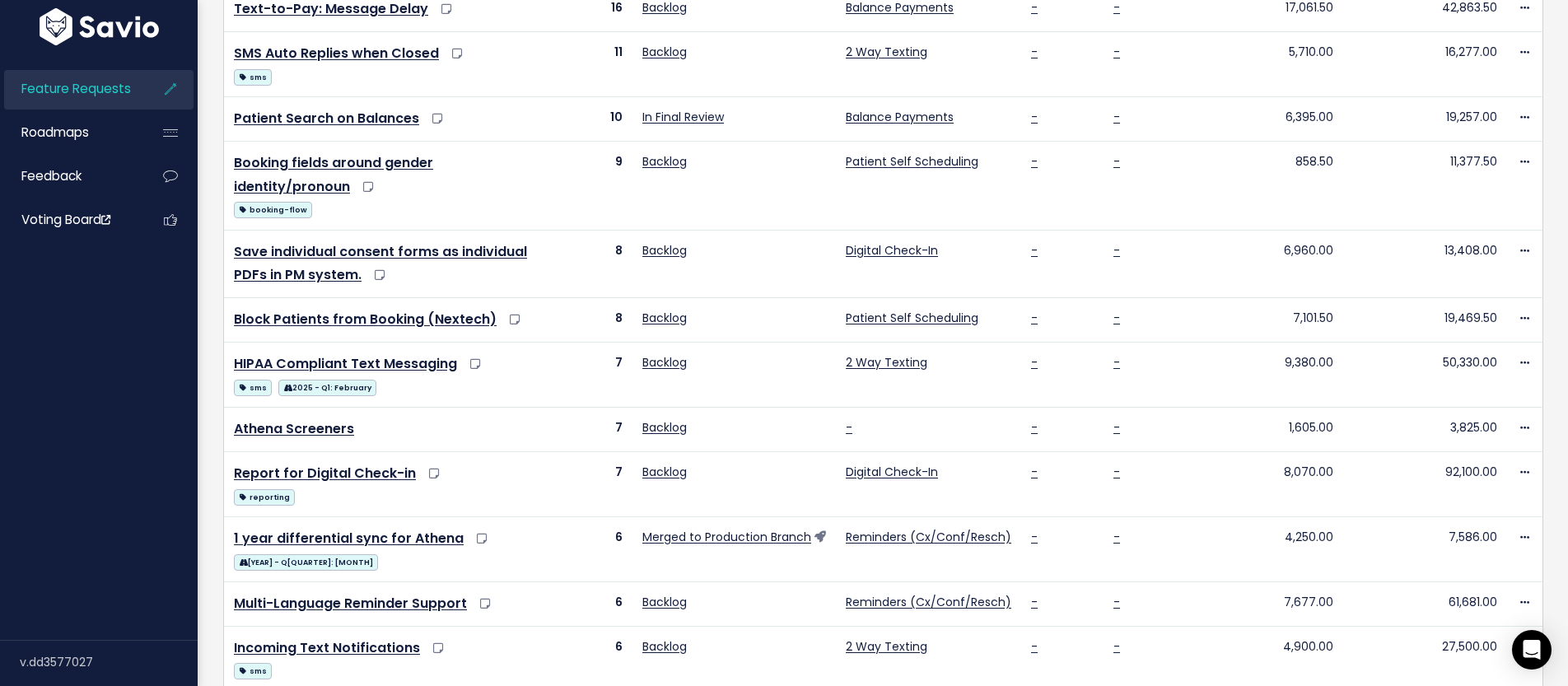 scroll, scrollTop: 0, scrollLeft: 0, axis: both 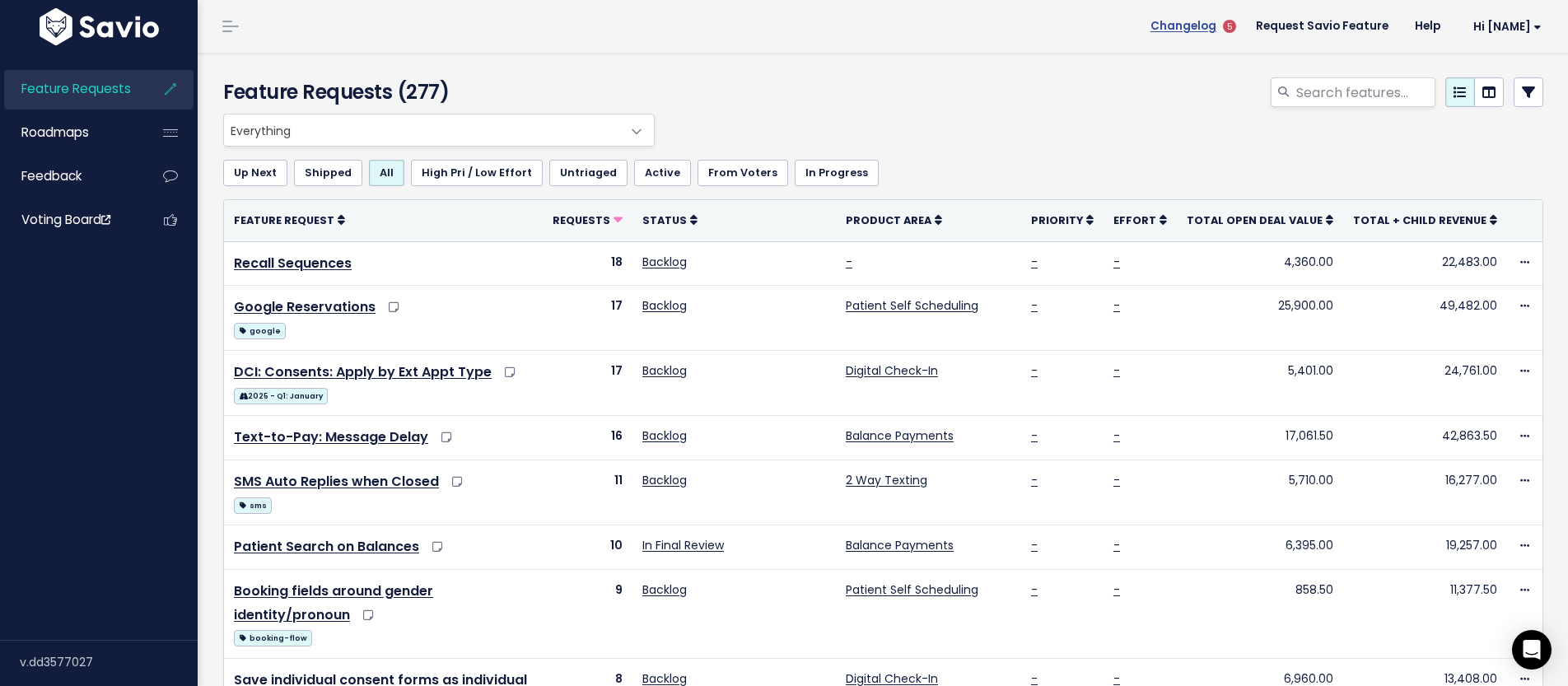 click on "Changelog" at bounding box center [1183, 26] 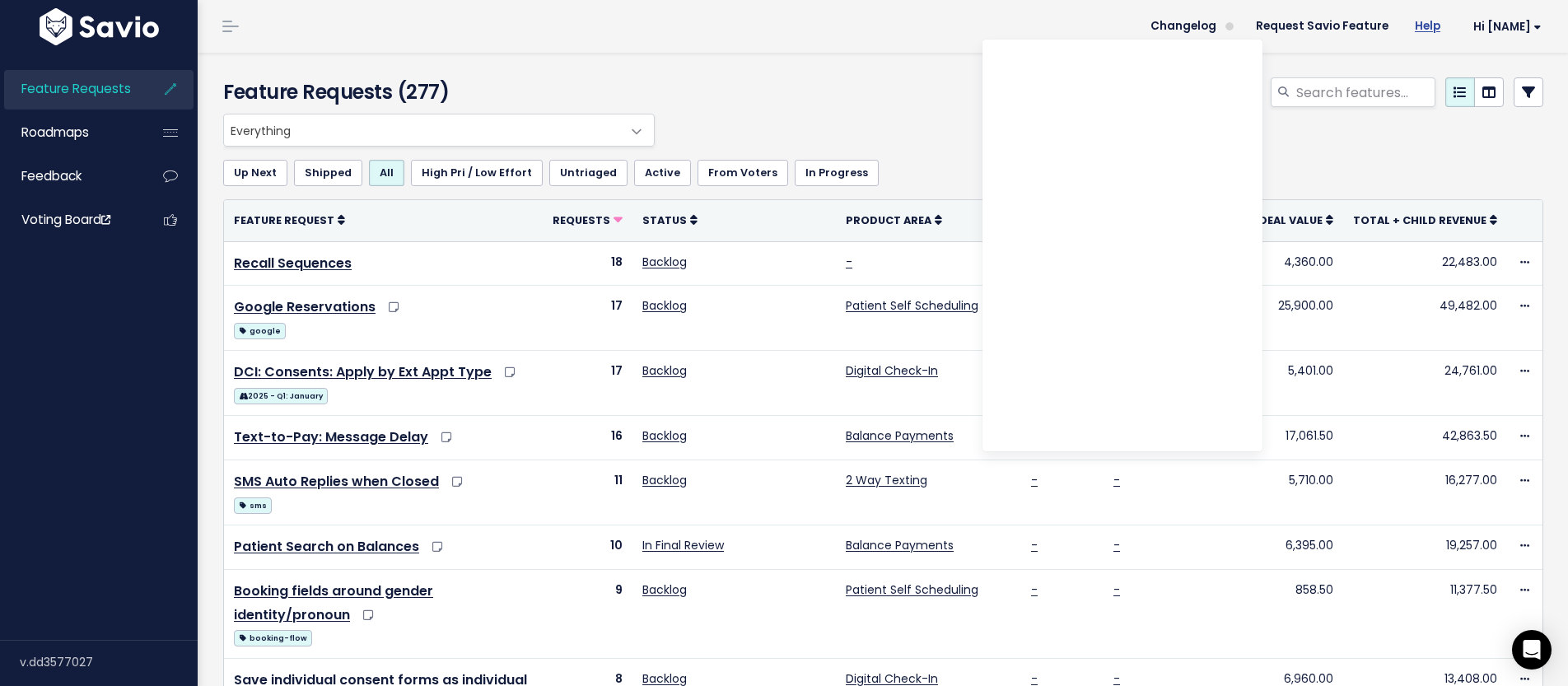 click on "Help" at bounding box center (1427, 26) 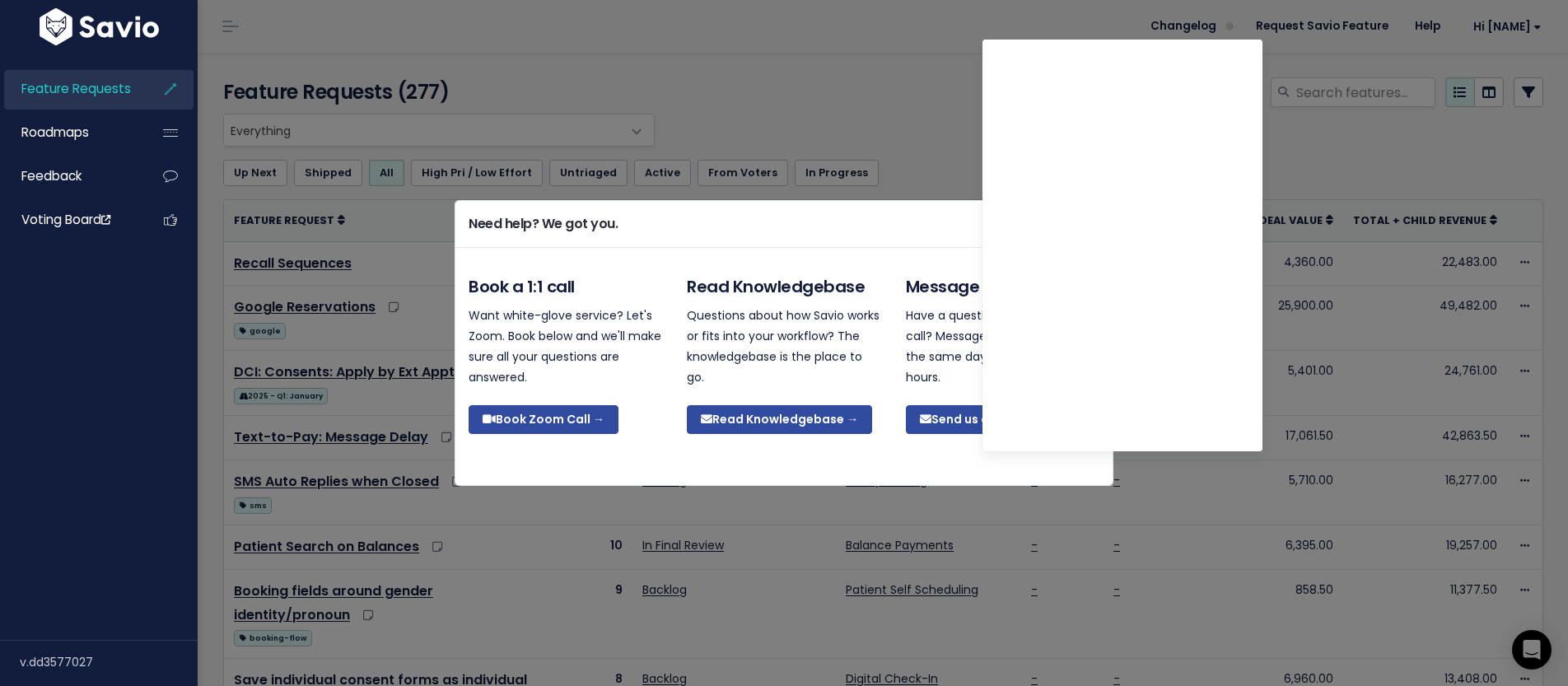 click on "Need help? We got you.
×
Book a 1:1 call
Want white-glove service?  Let's Zoom.  Book below and we'll make sure all your questions are answered.
Read Knowledgebase
Questions about how Savio works or fits into your workflow? The knowledgebase is the place to go.
Message Support
Have a question but don't need a call?  Message us. We reply on the same day during US business hours.
Book Zoom Call →
Read Knowledgebase →" at bounding box center (784, 343) 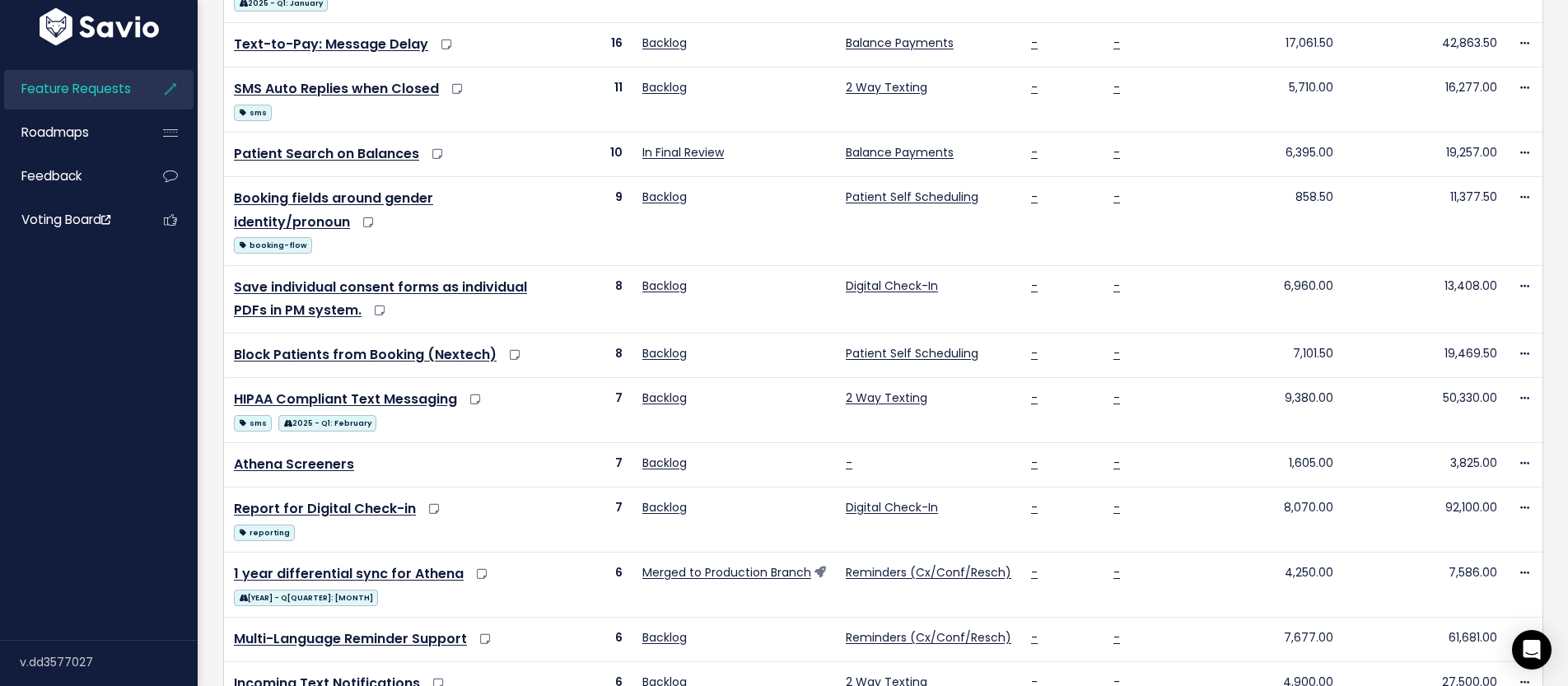 scroll, scrollTop: 0, scrollLeft: 0, axis: both 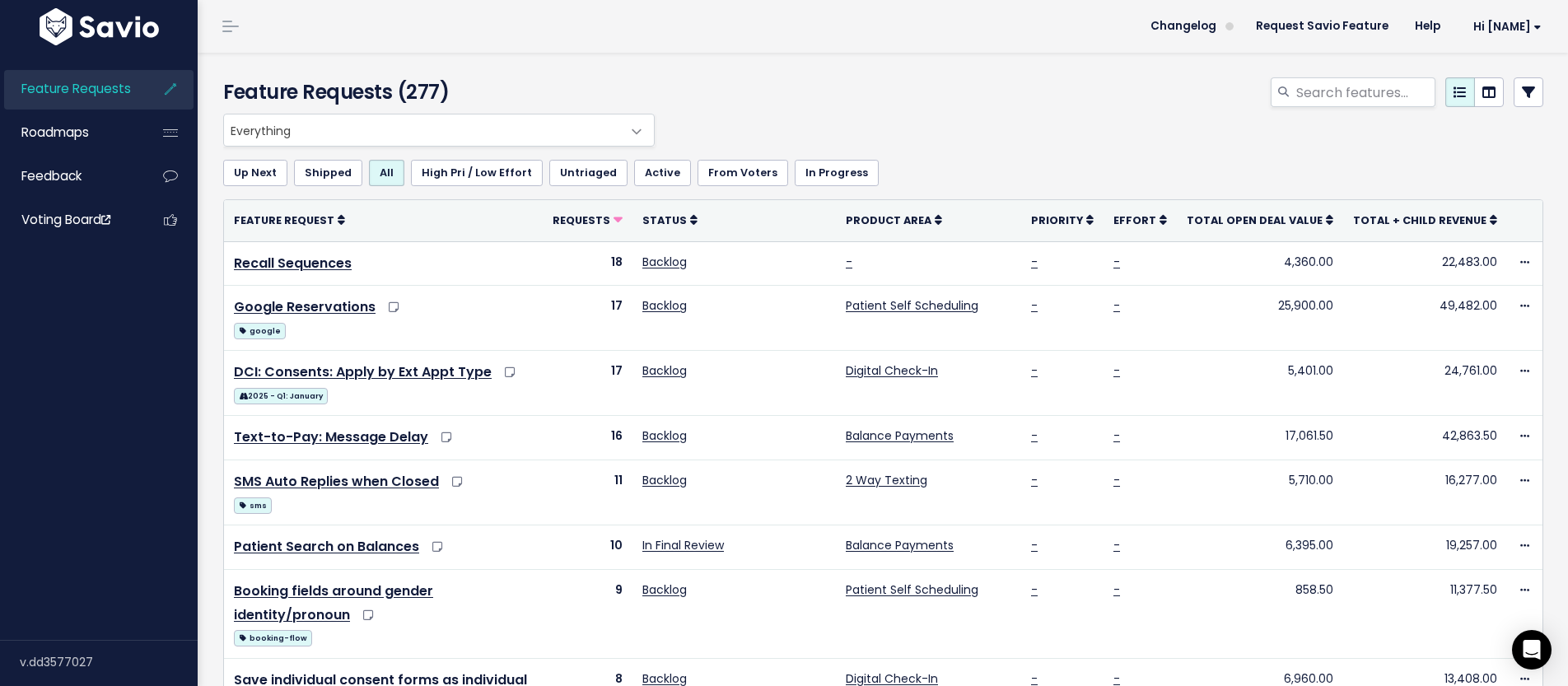 click on "Up Next" at bounding box center (255, 173) 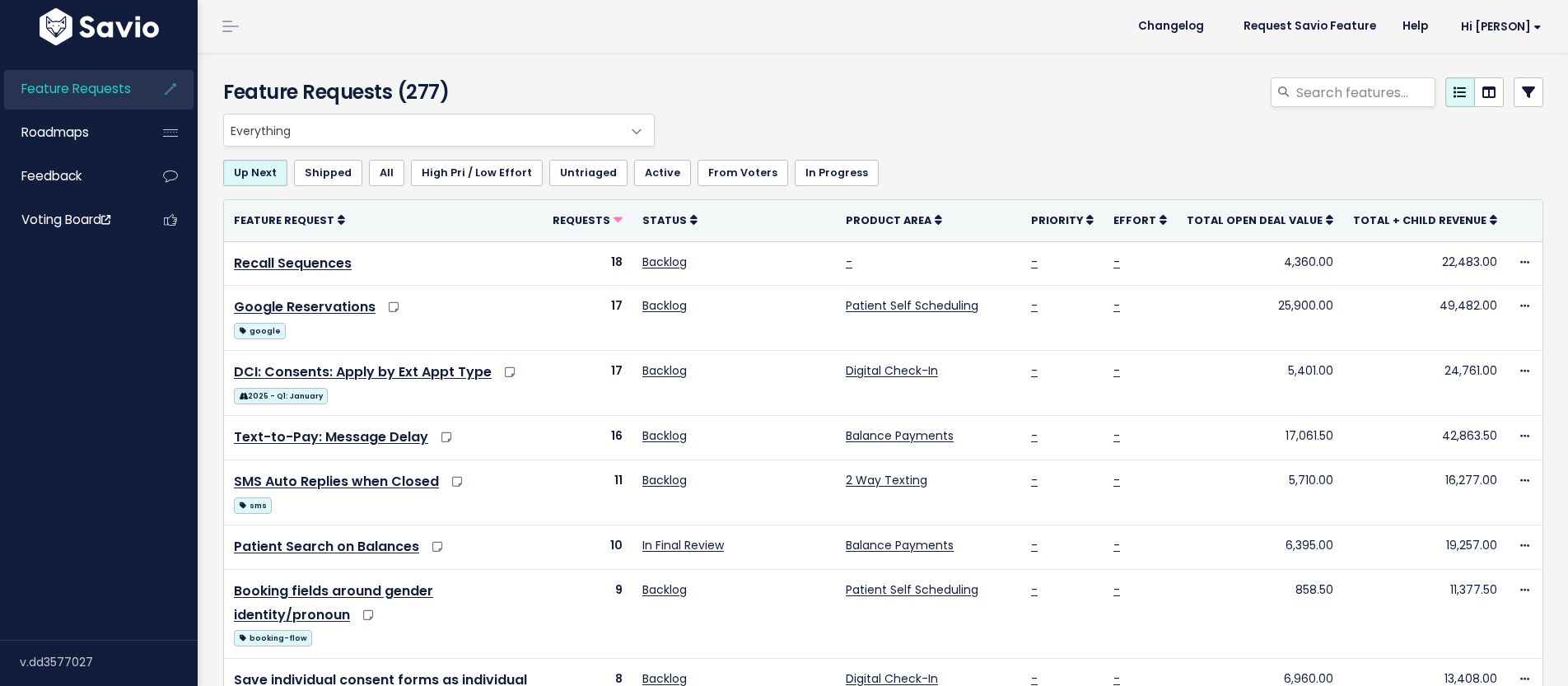 scroll, scrollTop: 0, scrollLeft: 0, axis: both 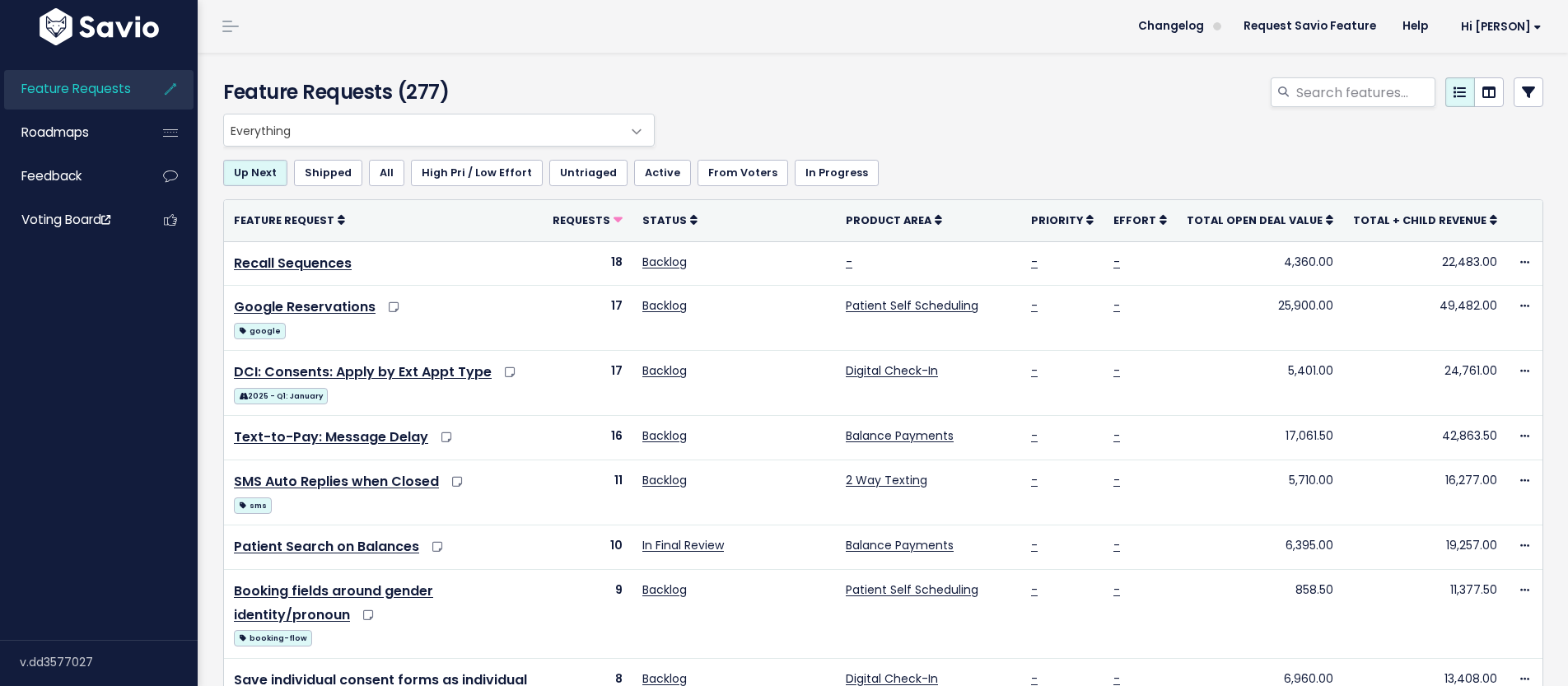 click on "Up Next" at bounding box center [255, 173] 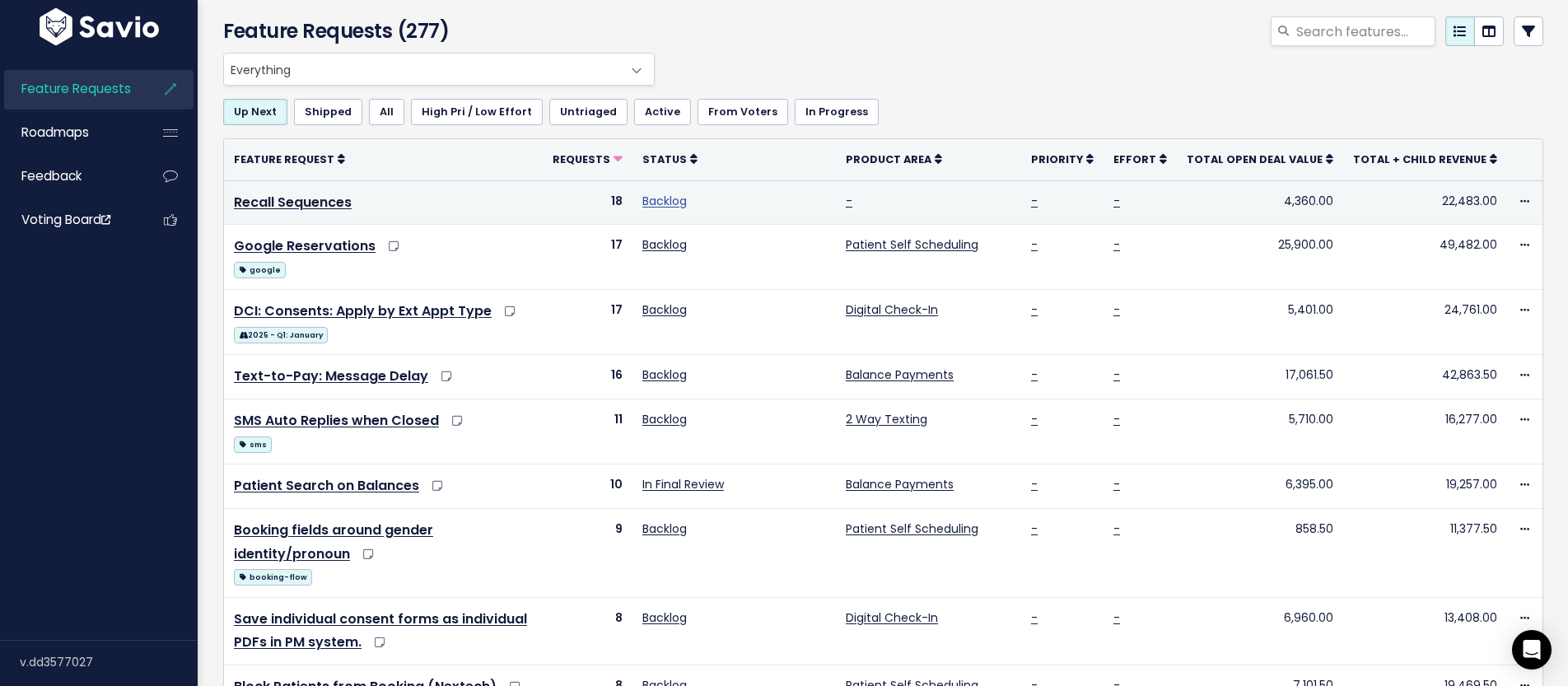 scroll, scrollTop: 0, scrollLeft: 0, axis: both 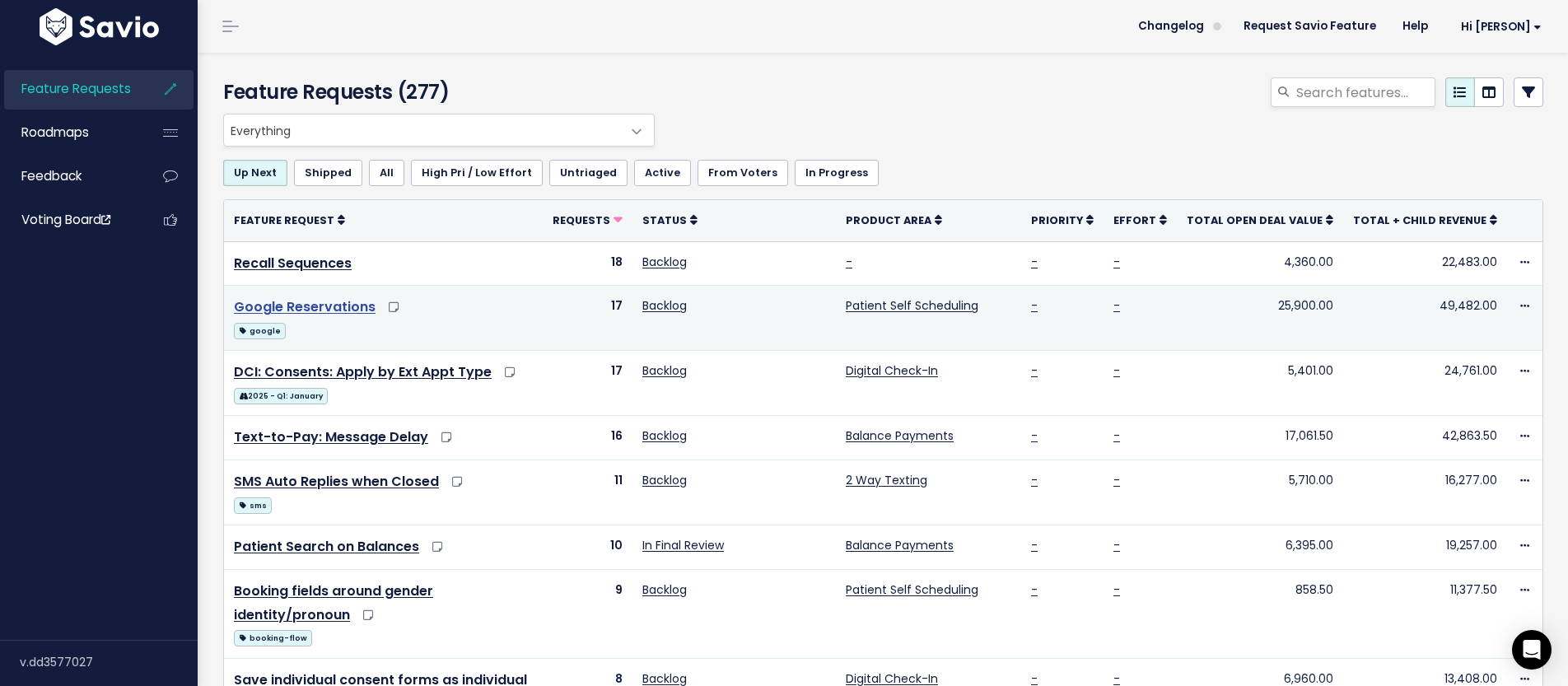 click on "Google Reservations" at bounding box center [305, 306] 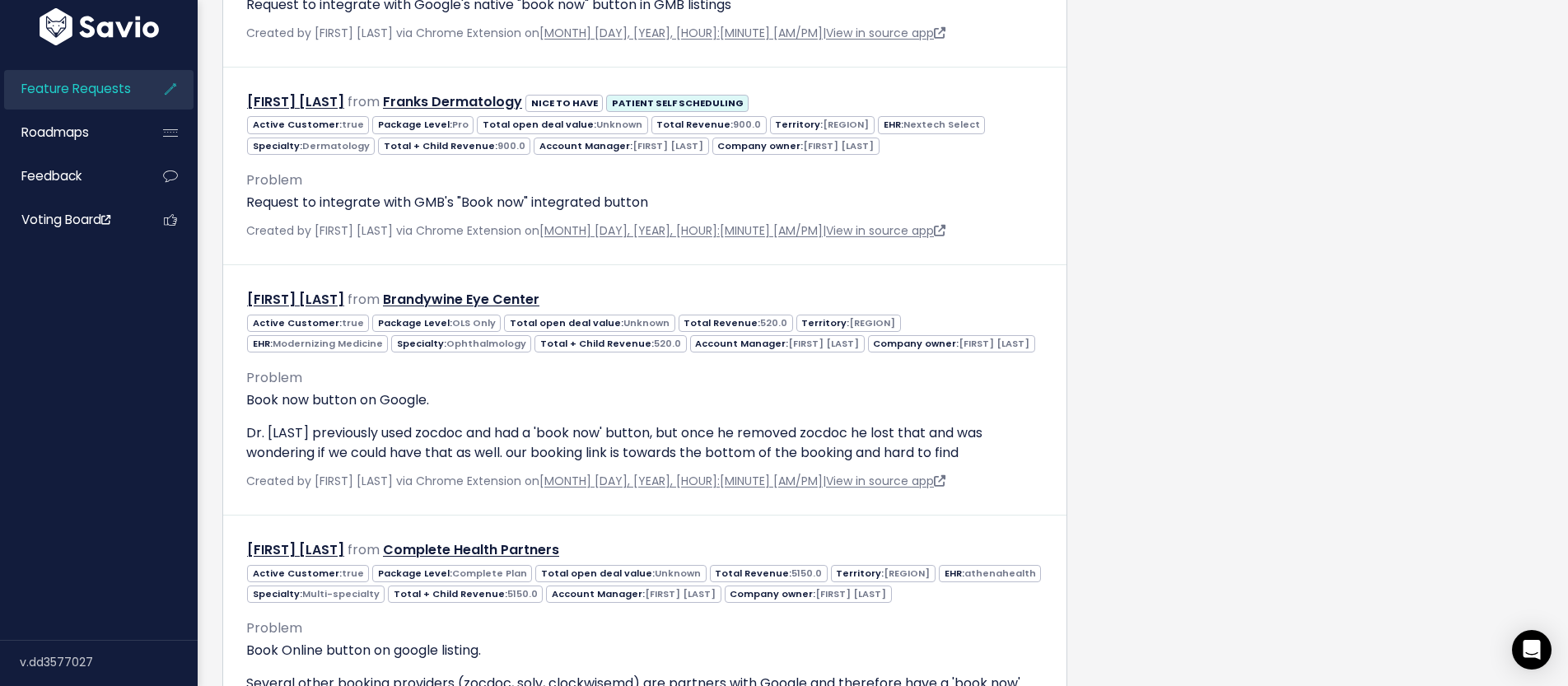 scroll, scrollTop: 3352, scrollLeft: 0, axis: vertical 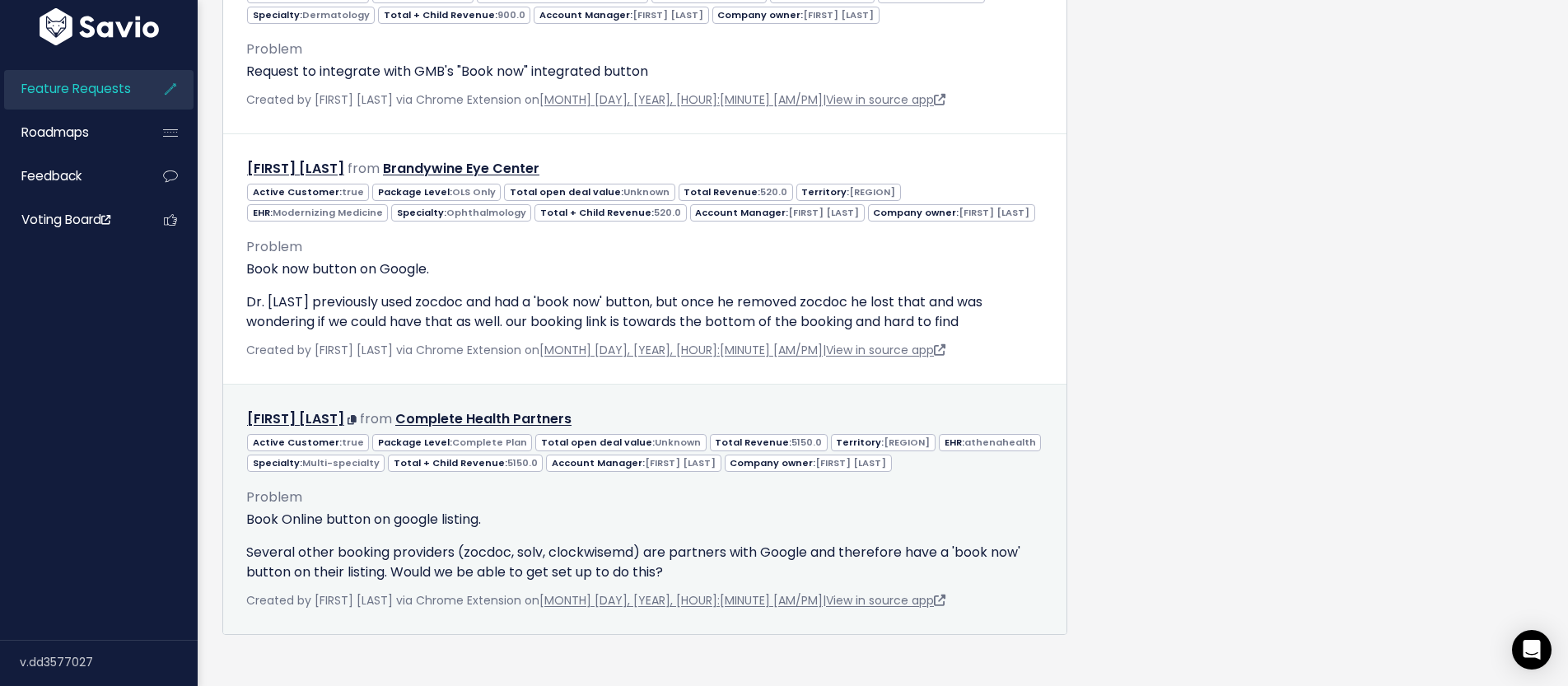 click on "Several other booking providers (zocdoc, solv, clockwisemd) are partners with Google and therefore have a 'book now' button on their listing. Would we be able to get set up to do this?" at bounding box center [645, 562] 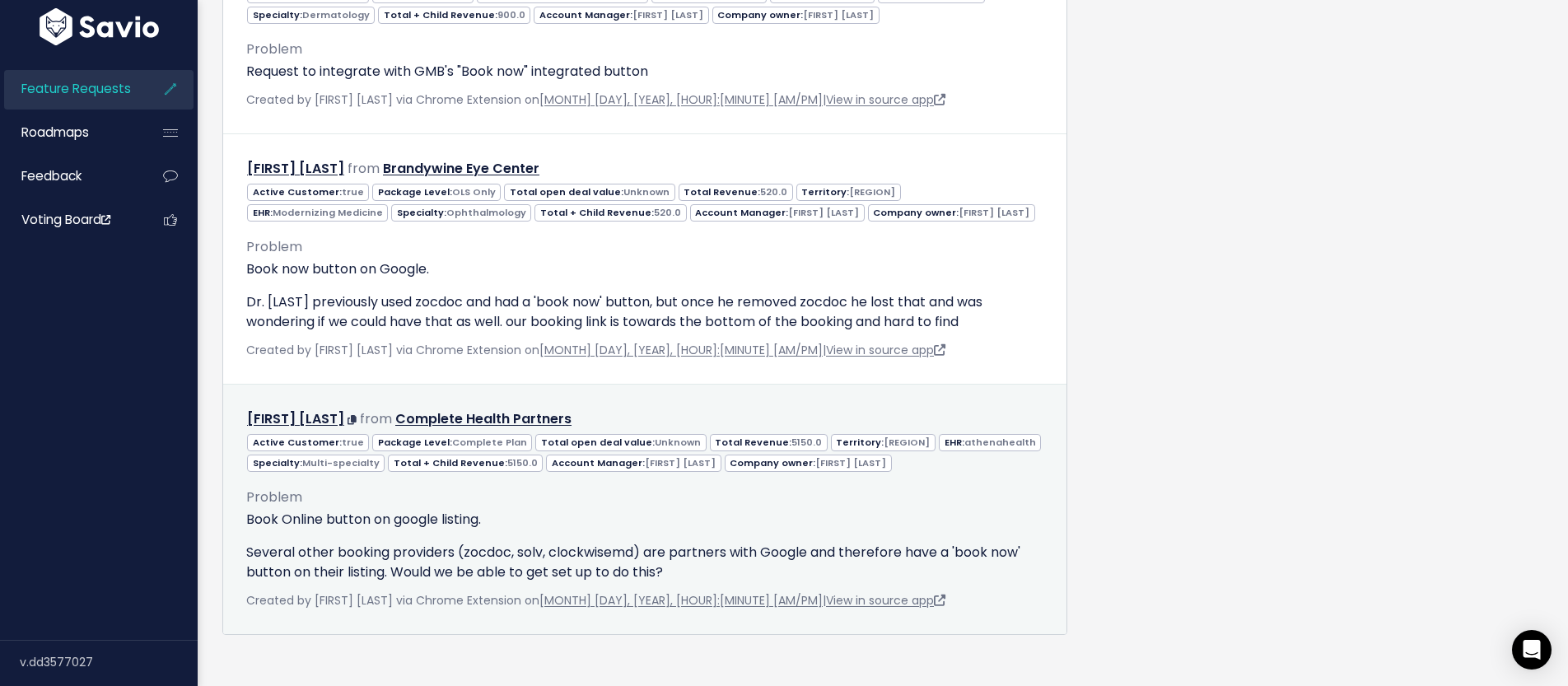 click on "Problem
Book Online button on google listing.
Several other booking providers (zocdoc, solv, clockwisemd) are partners with Google and therefore have a 'book now' button on their listing. Would we be able to get set up to do this?" at bounding box center [645, 534] 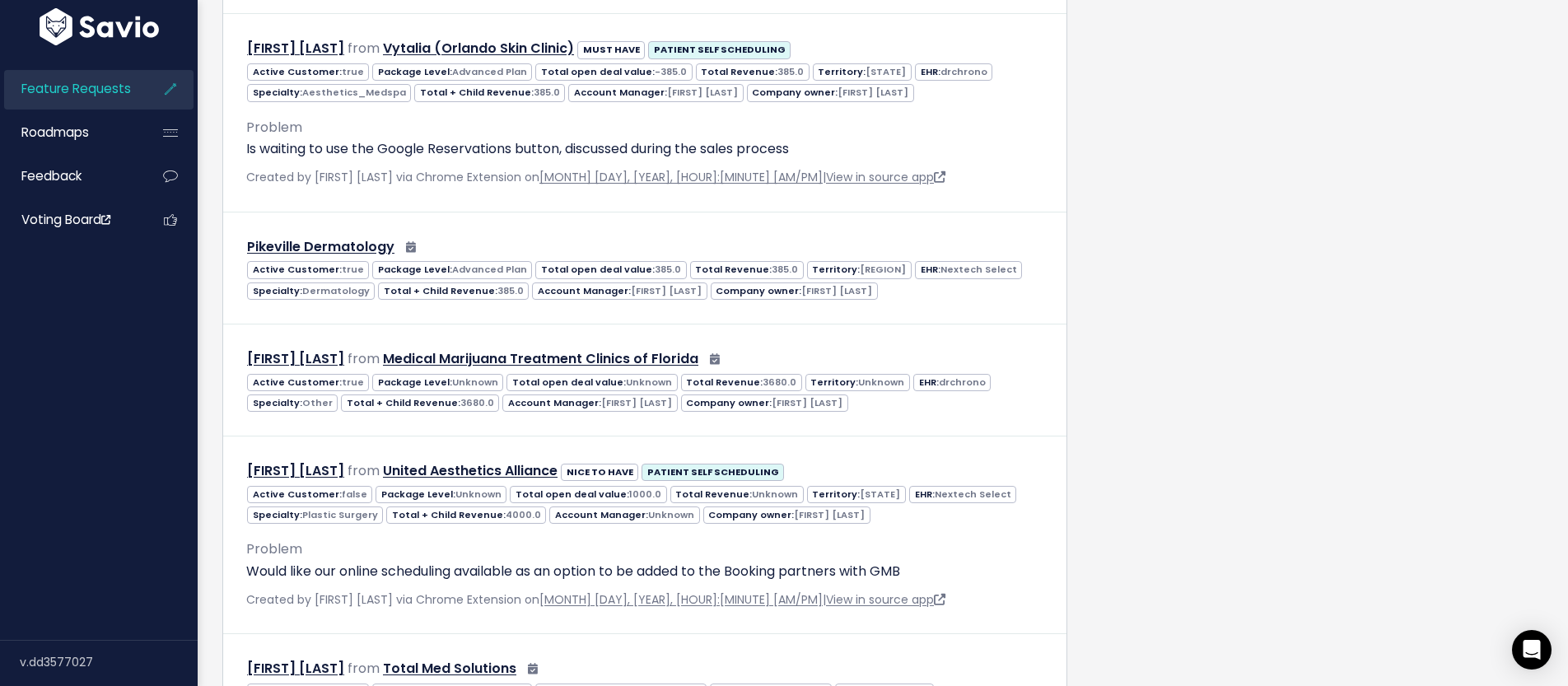 scroll, scrollTop: 0, scrollLeft: 0, axis: both 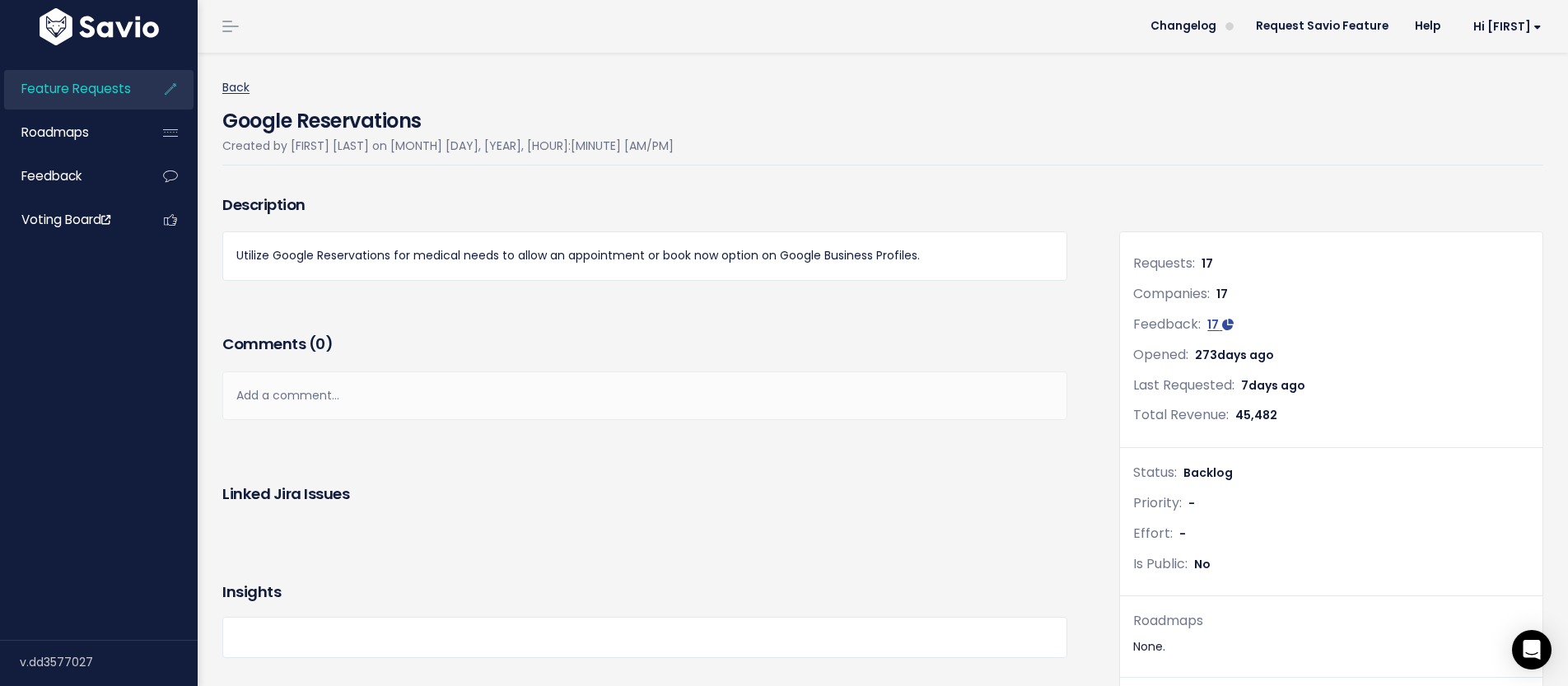 click on "Back" at bounding box center (236, 87) 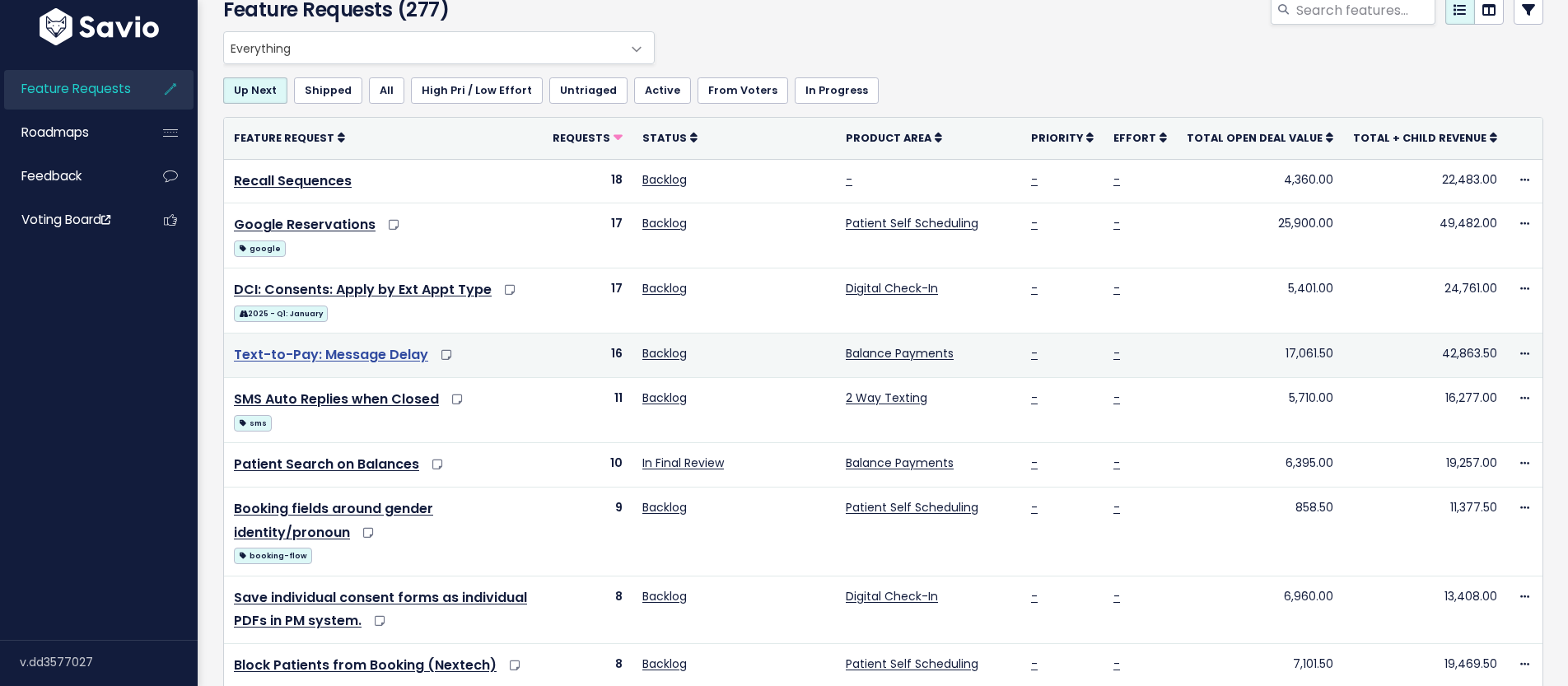 scroll, scrollTop: 84, scrollLeft: 0, axis: vertical 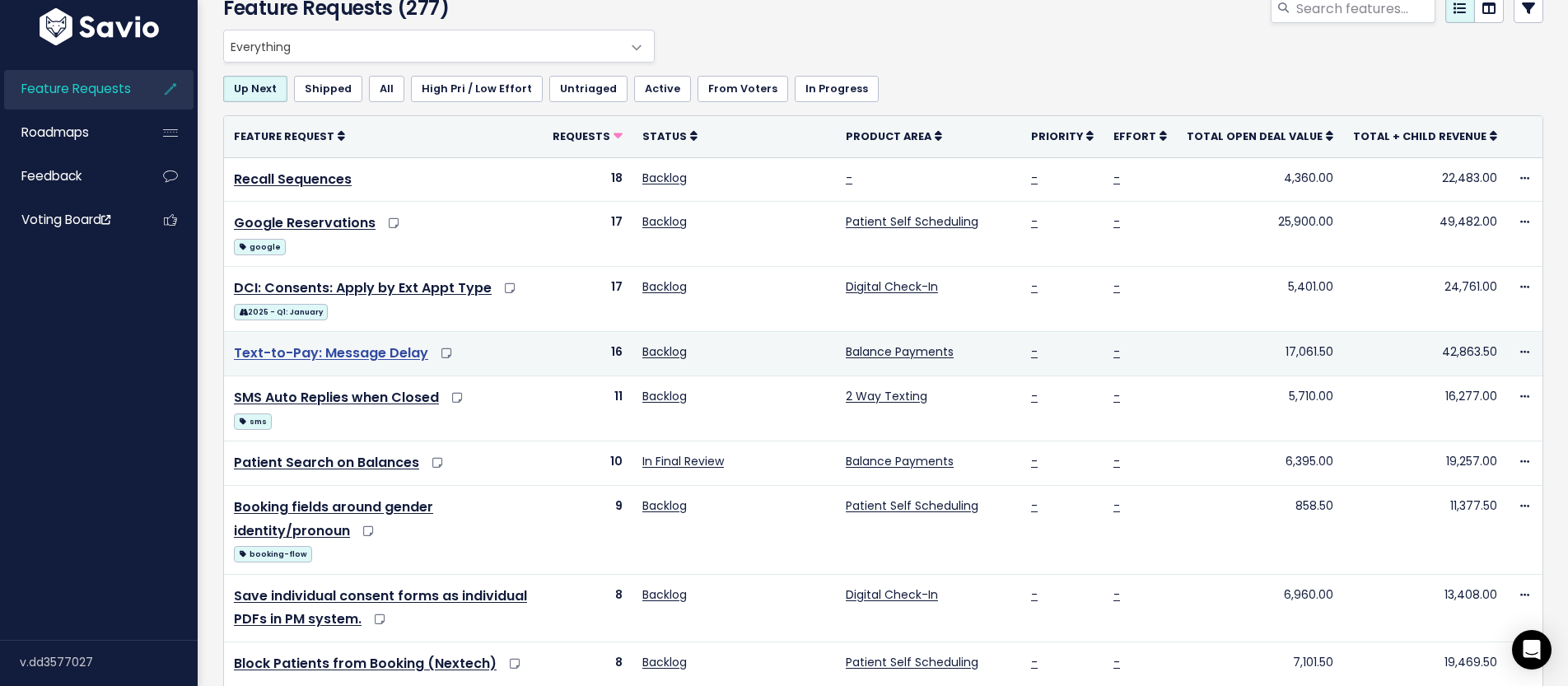 click on "Text-to-Pay: Message Delay" at bounding box center (331, 352) 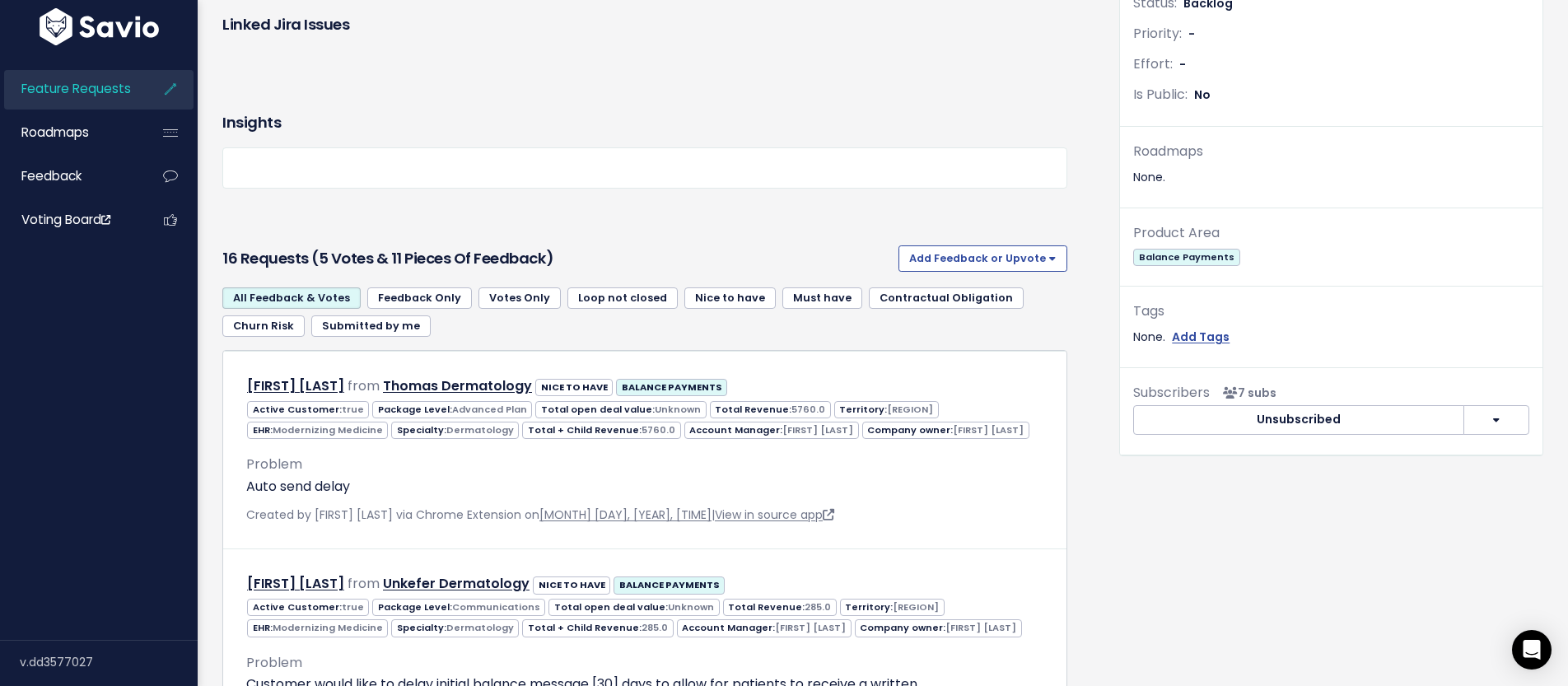 scroll, scrollTop: 471, scrollLeft: 0, axis: vertical 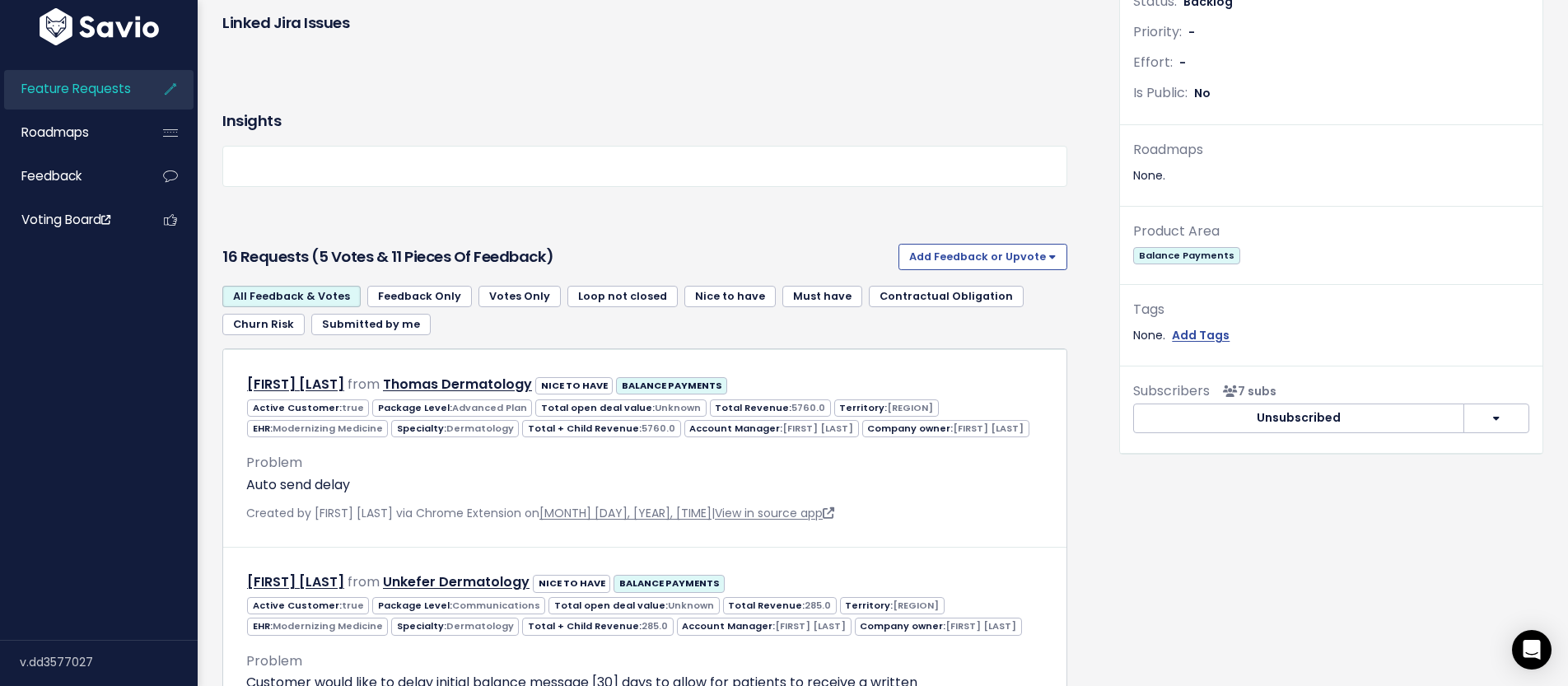 click on "Feedback Only" at bounding box center (419, 296) 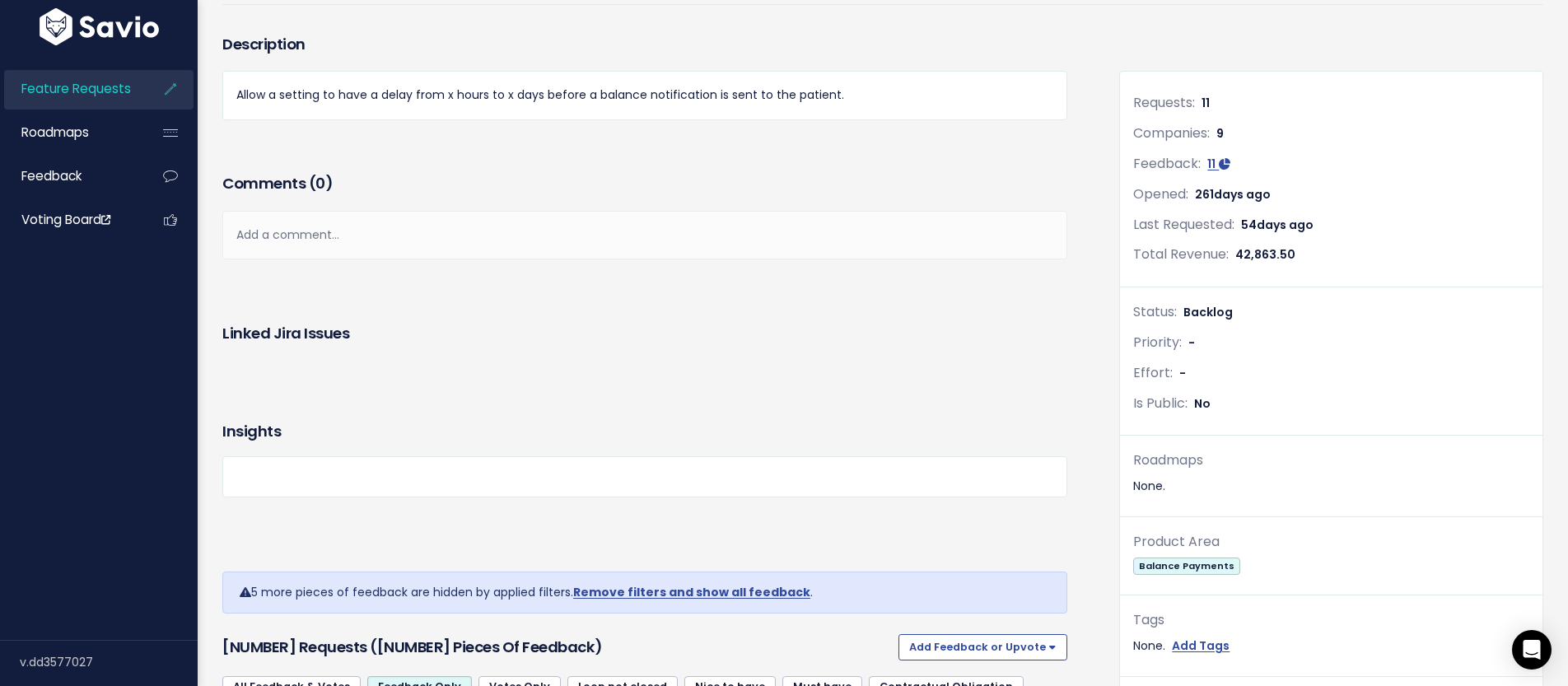 scroll, scrollTop: 336, scrollLeft: 0, axis: vertical 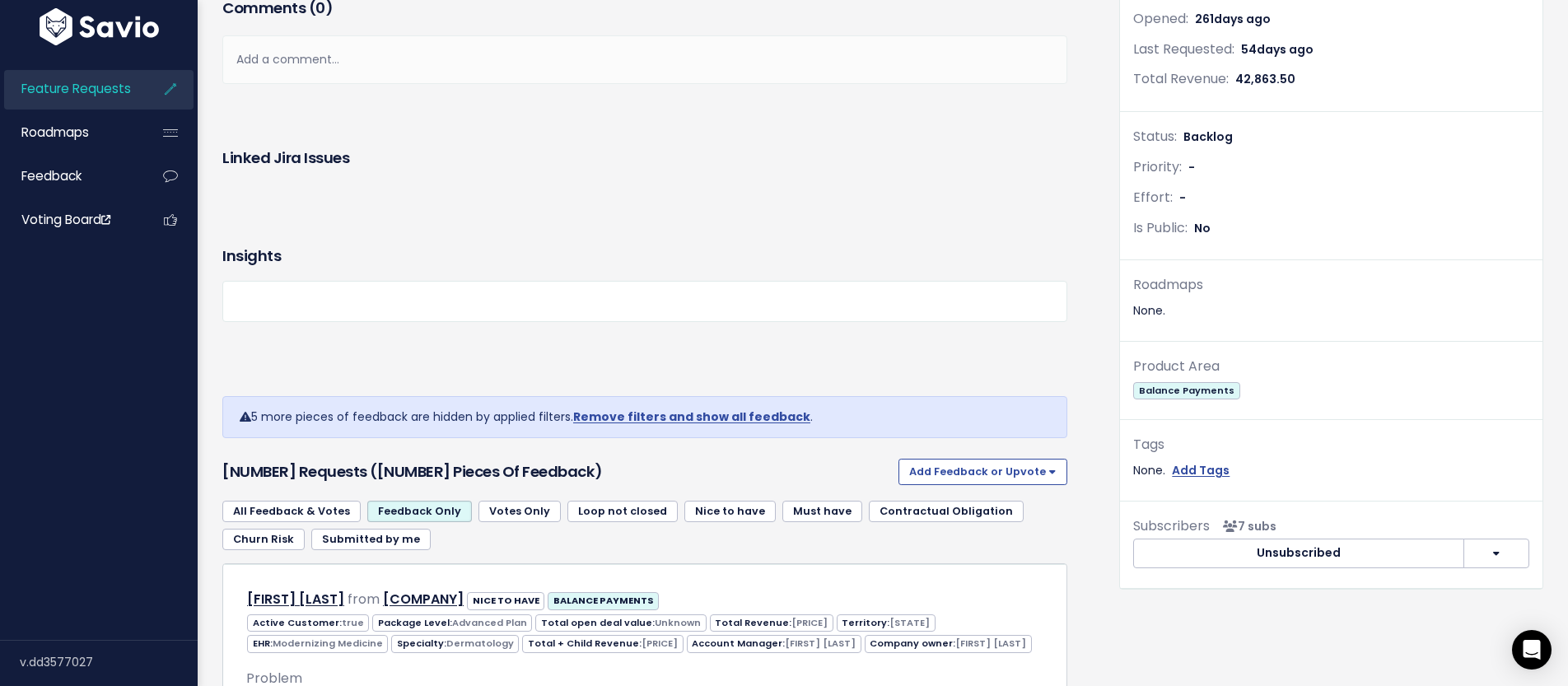 click on "Votes Only" at bounding box center (520, 511) 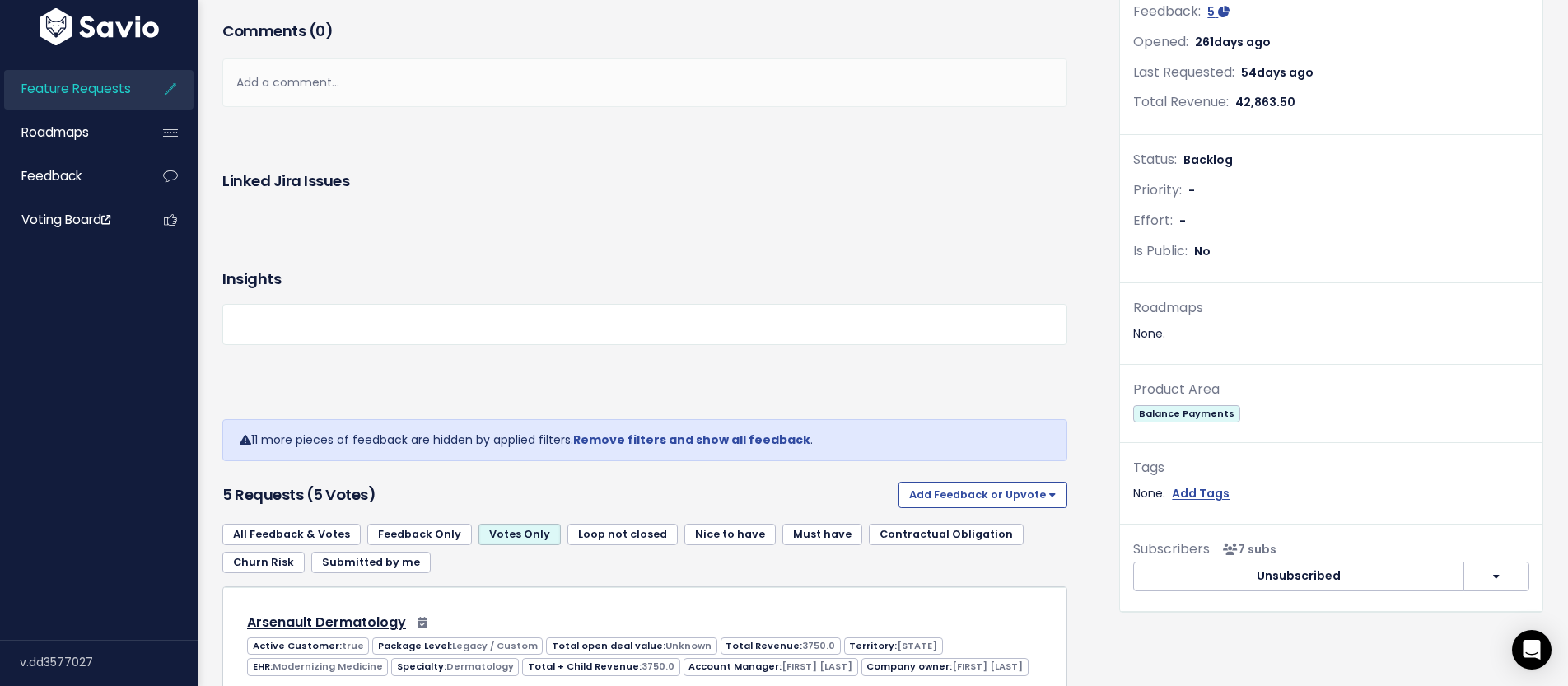 scroll, scrollTop: 0, scrollLeft: 0, axis: both 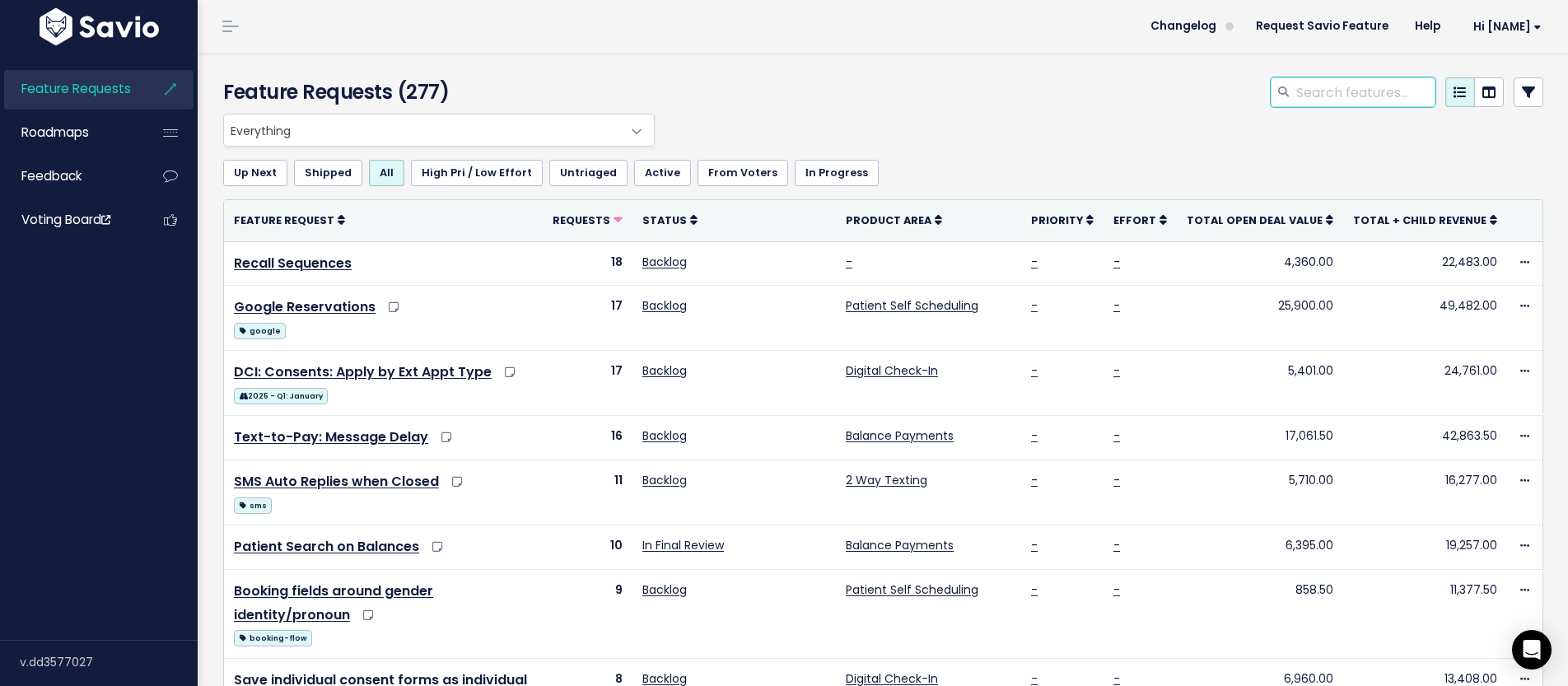 click at bounding box center [1365, 92] 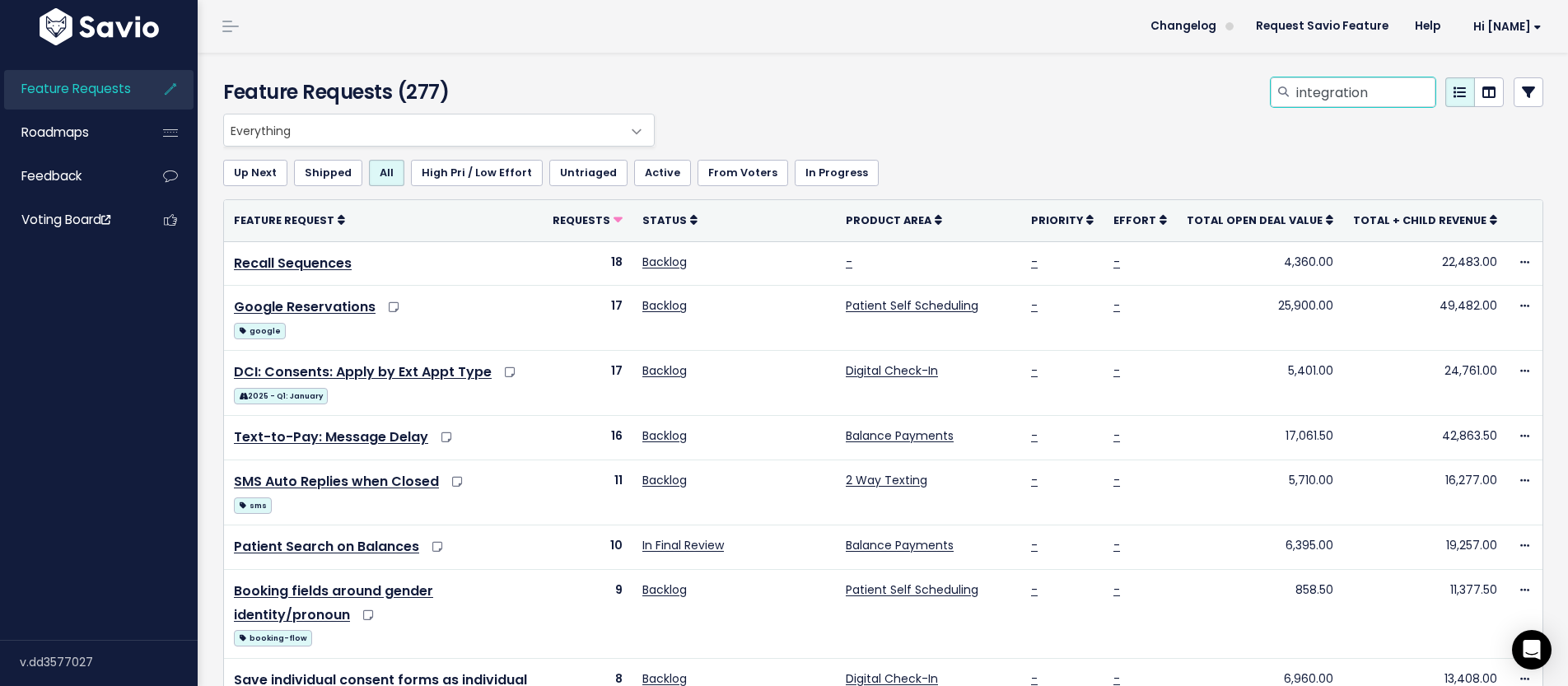 type on "integration" 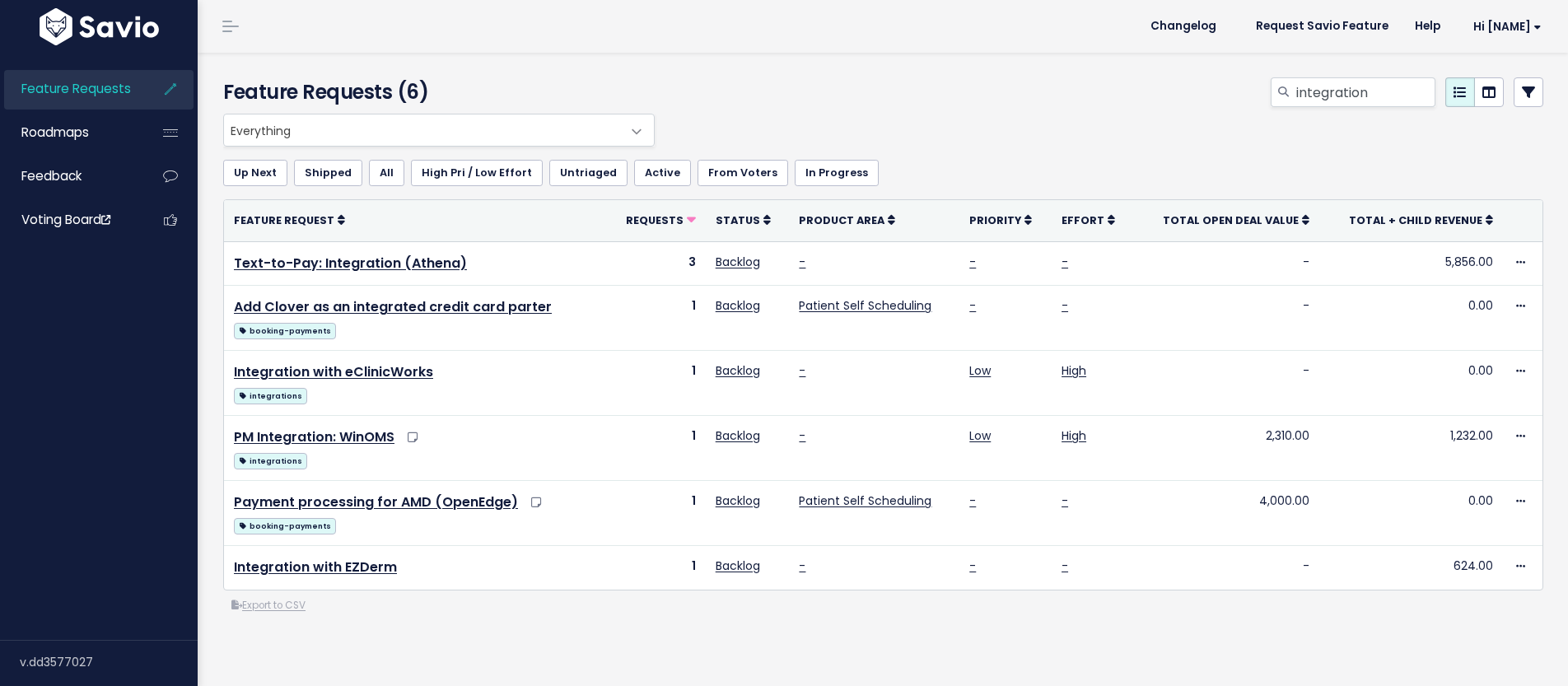 scroll, scrollTop: 0, scrollLeft: 0, axis: both 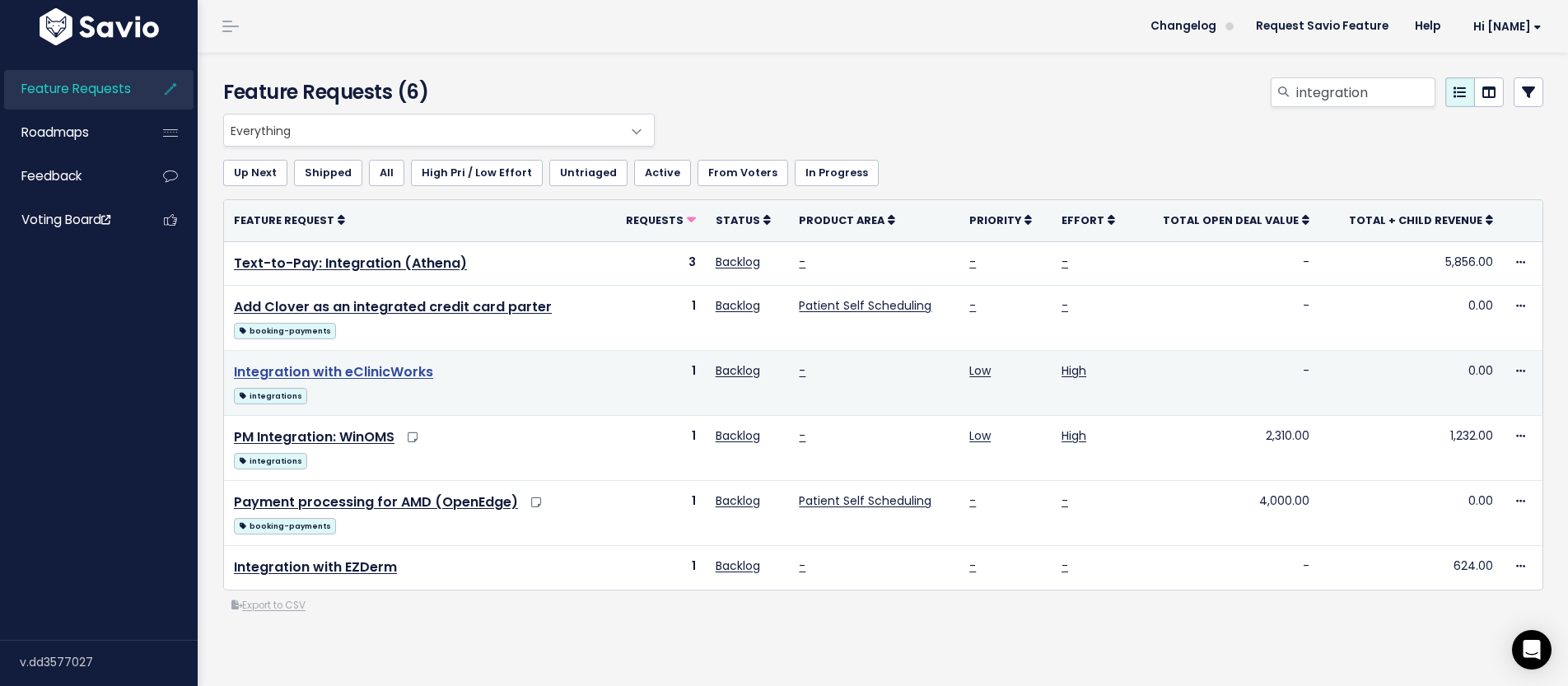click on "Integration with eClinicWorks" at bounding box center (334, 371) 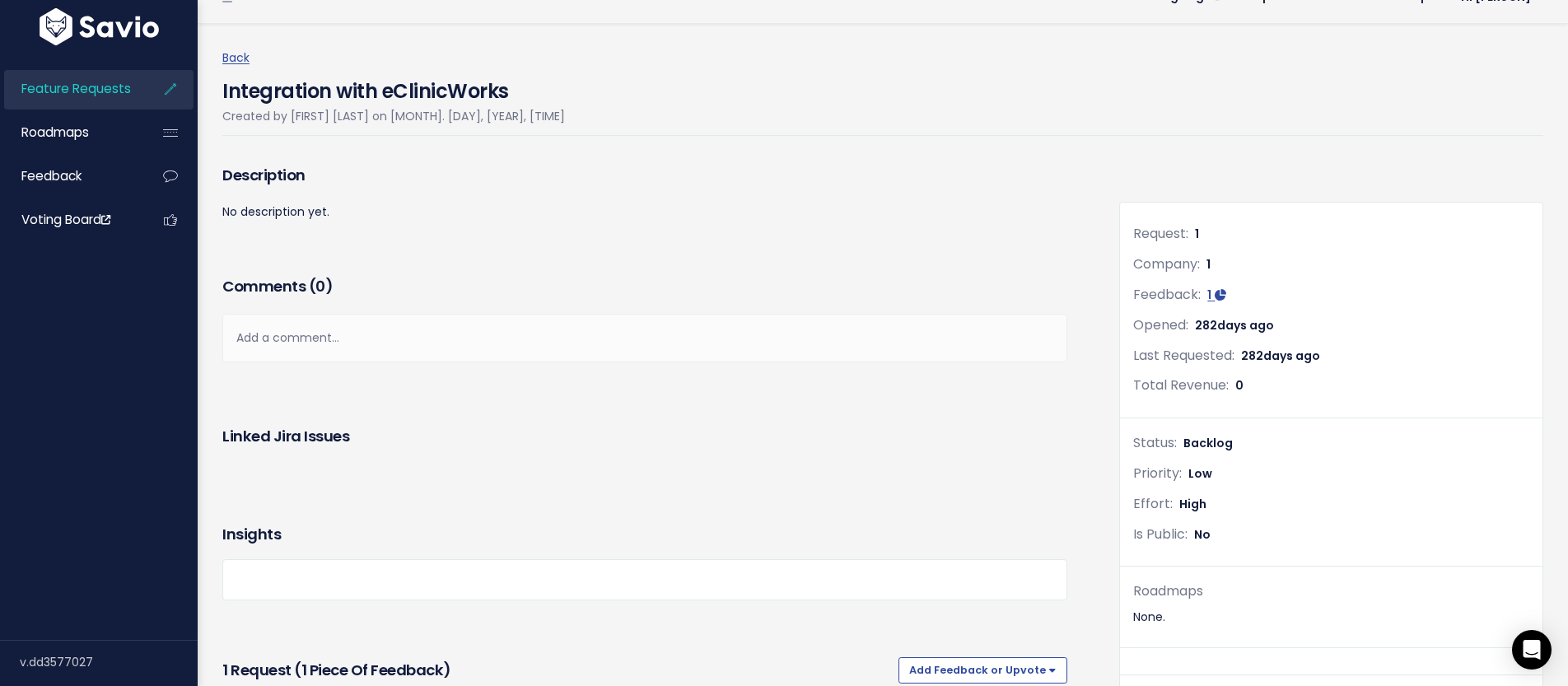 scroll, scrollTop: 0, scrollLeft: 0, axis: both 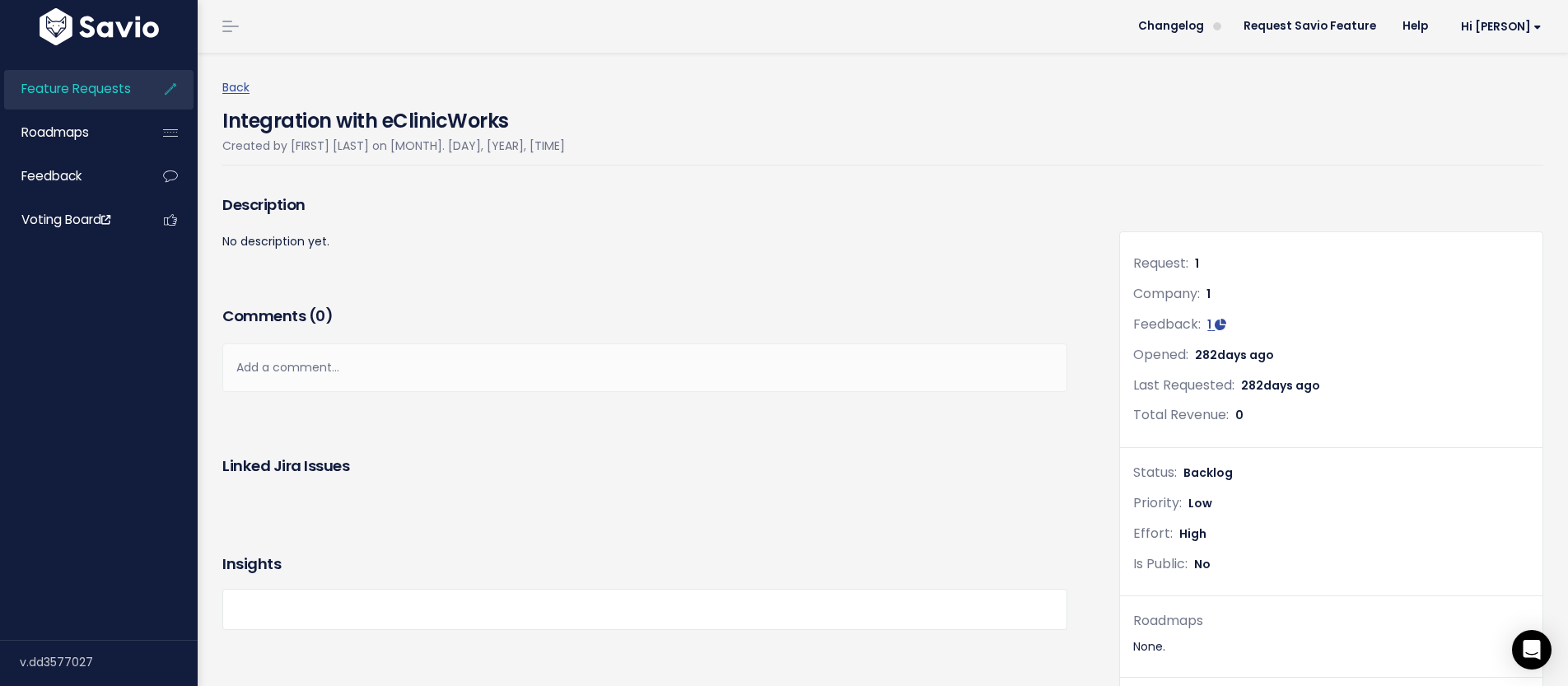 click at bounding box center [99, 26] 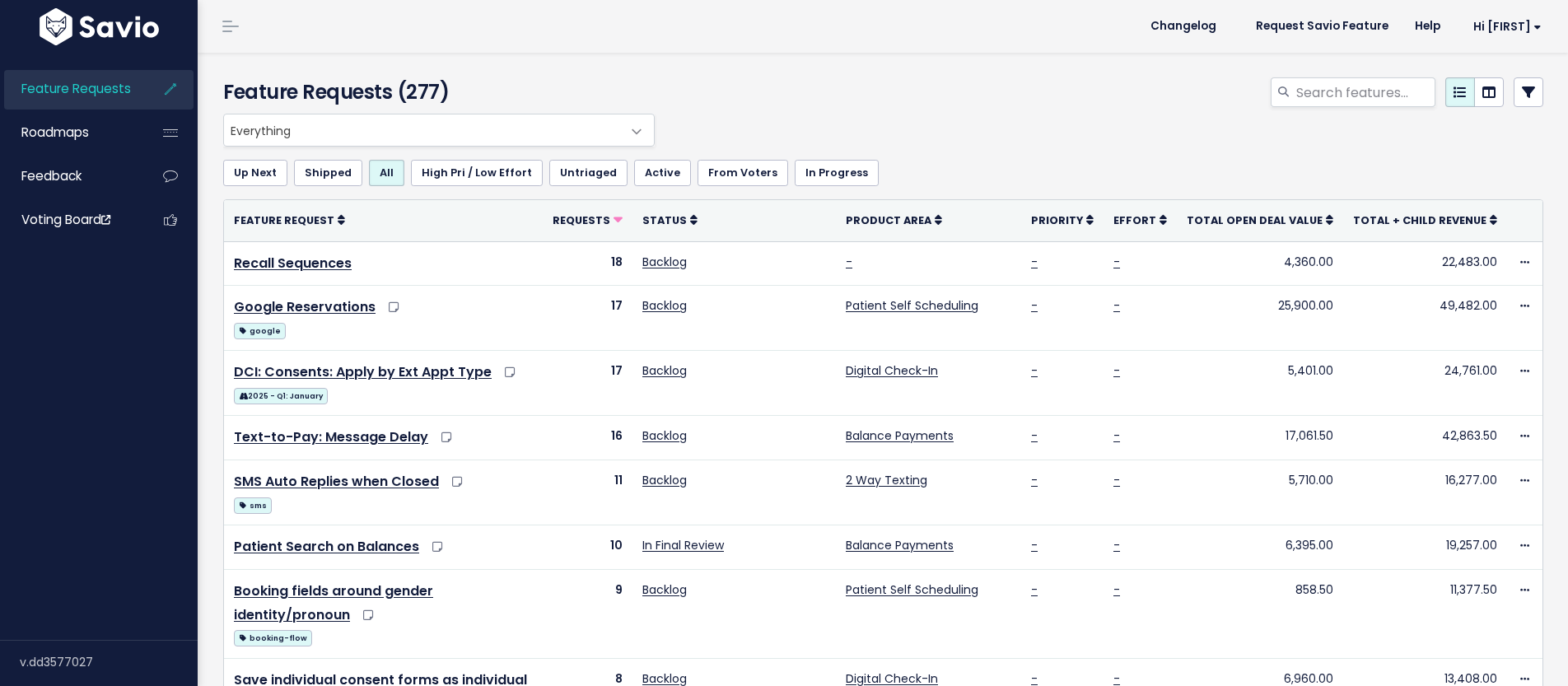 scroll, scrollTop: 0, scrollLeft: 0, axis: both 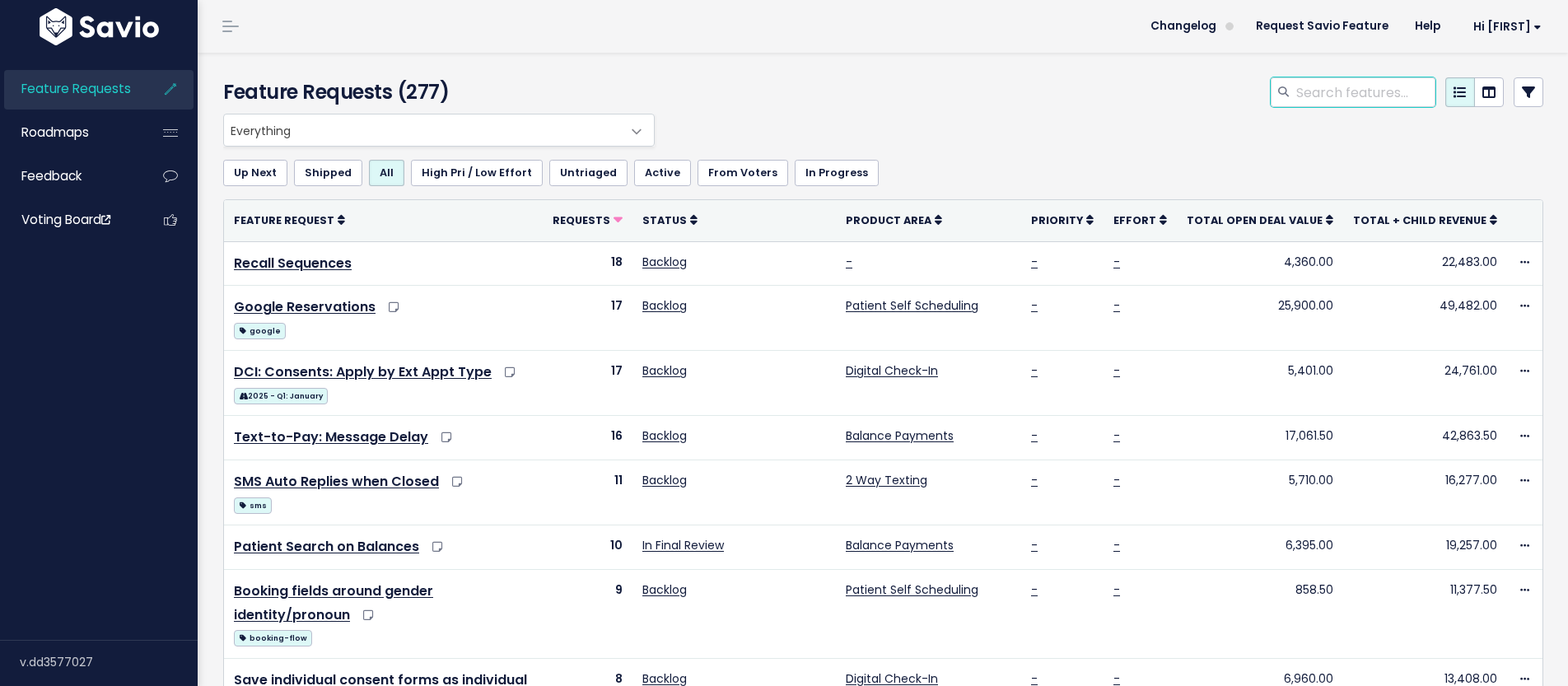 click at bounding box center [1365, 92] 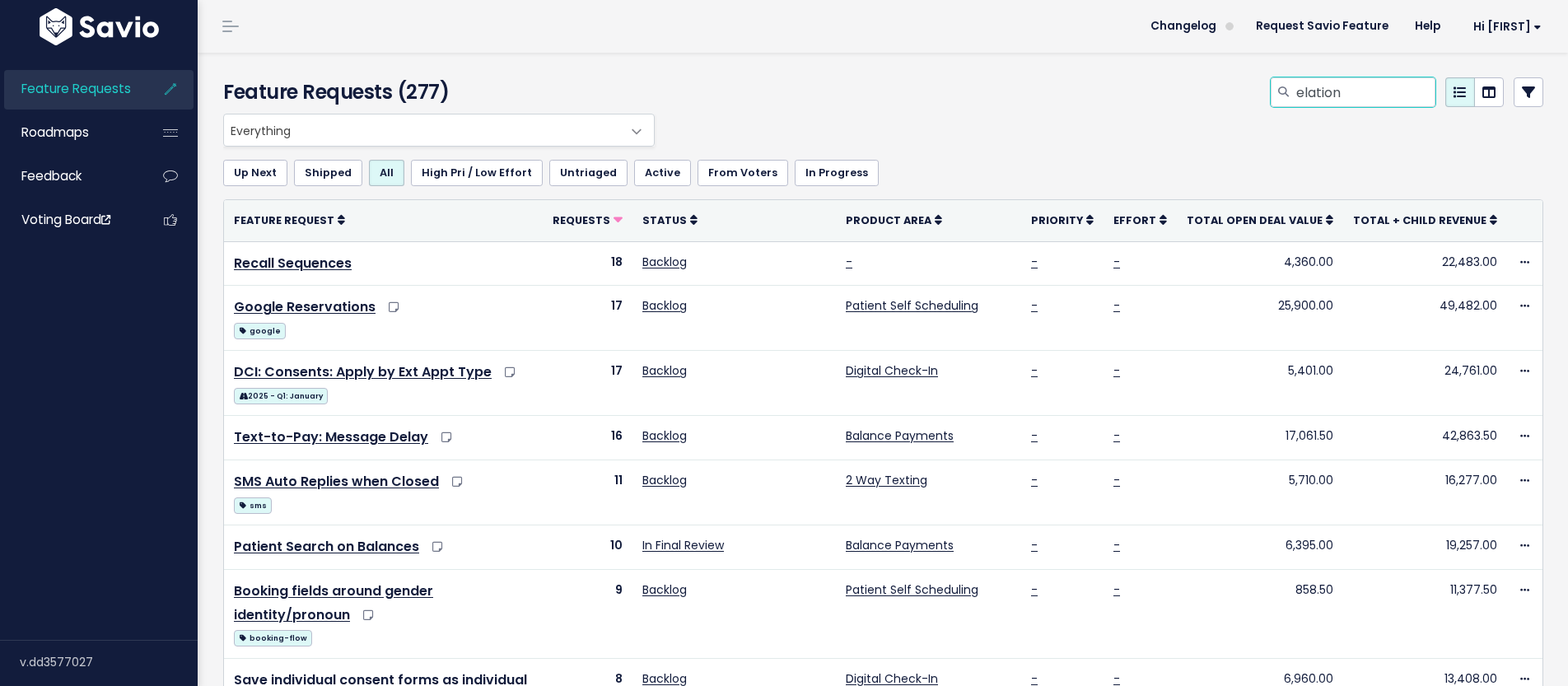 type on "elation" 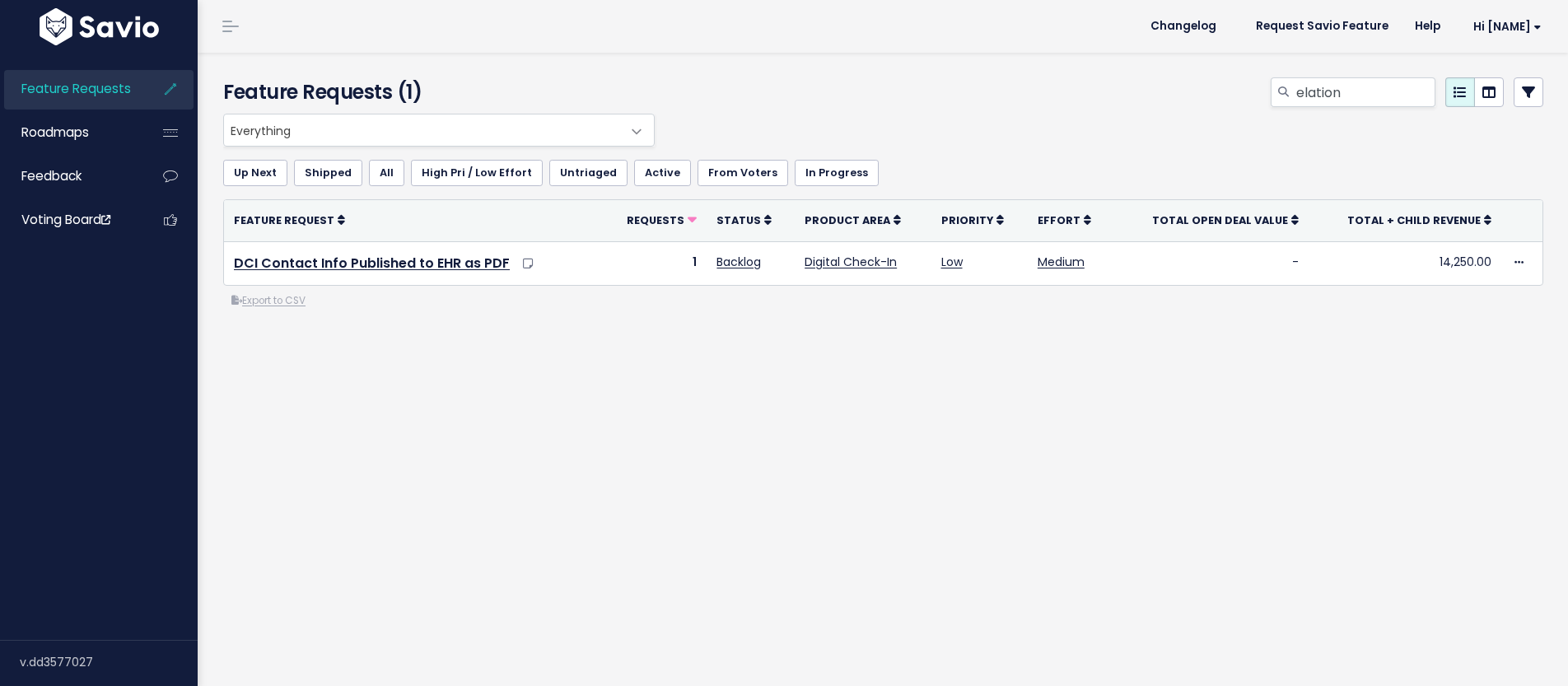 scroll, scrollTop: 0, scrollLeft: 0, axis: both 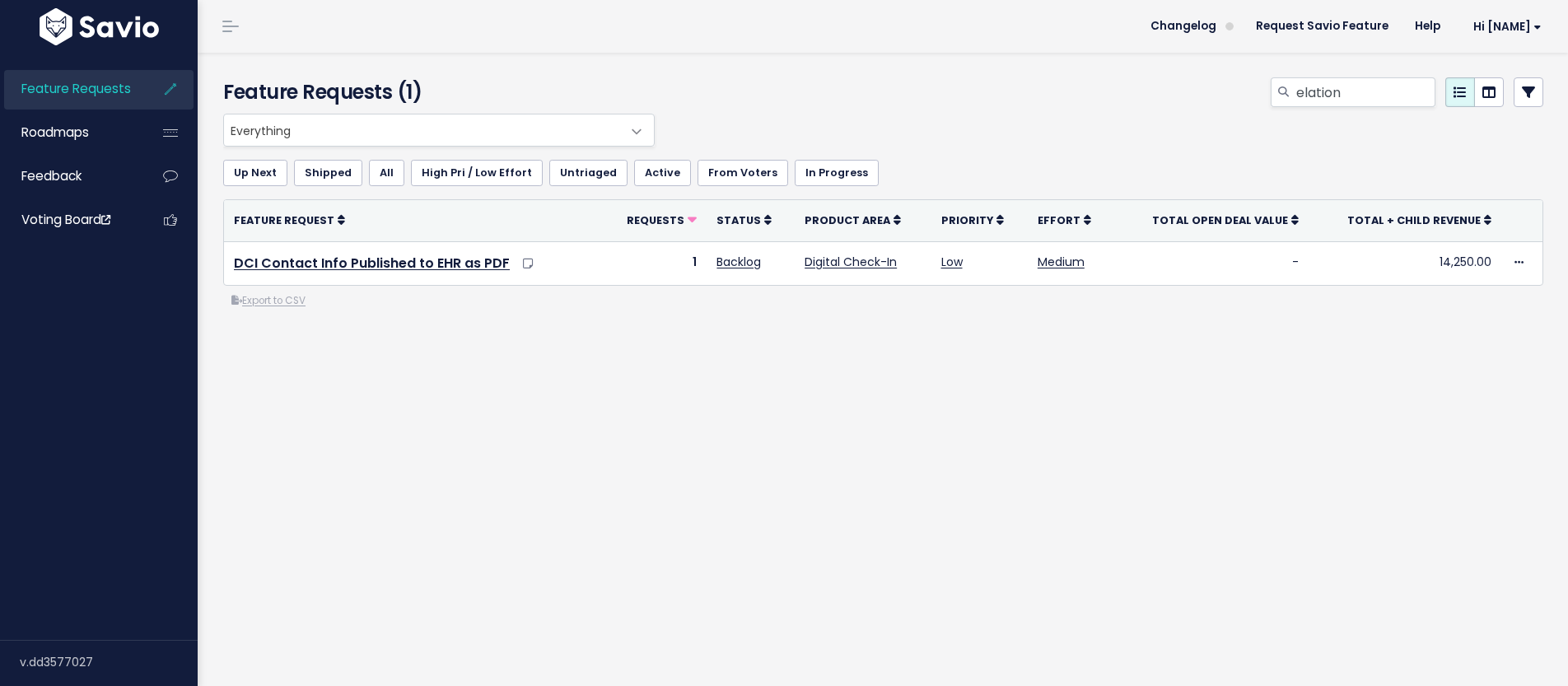 click at bounding box center (1230, 26) 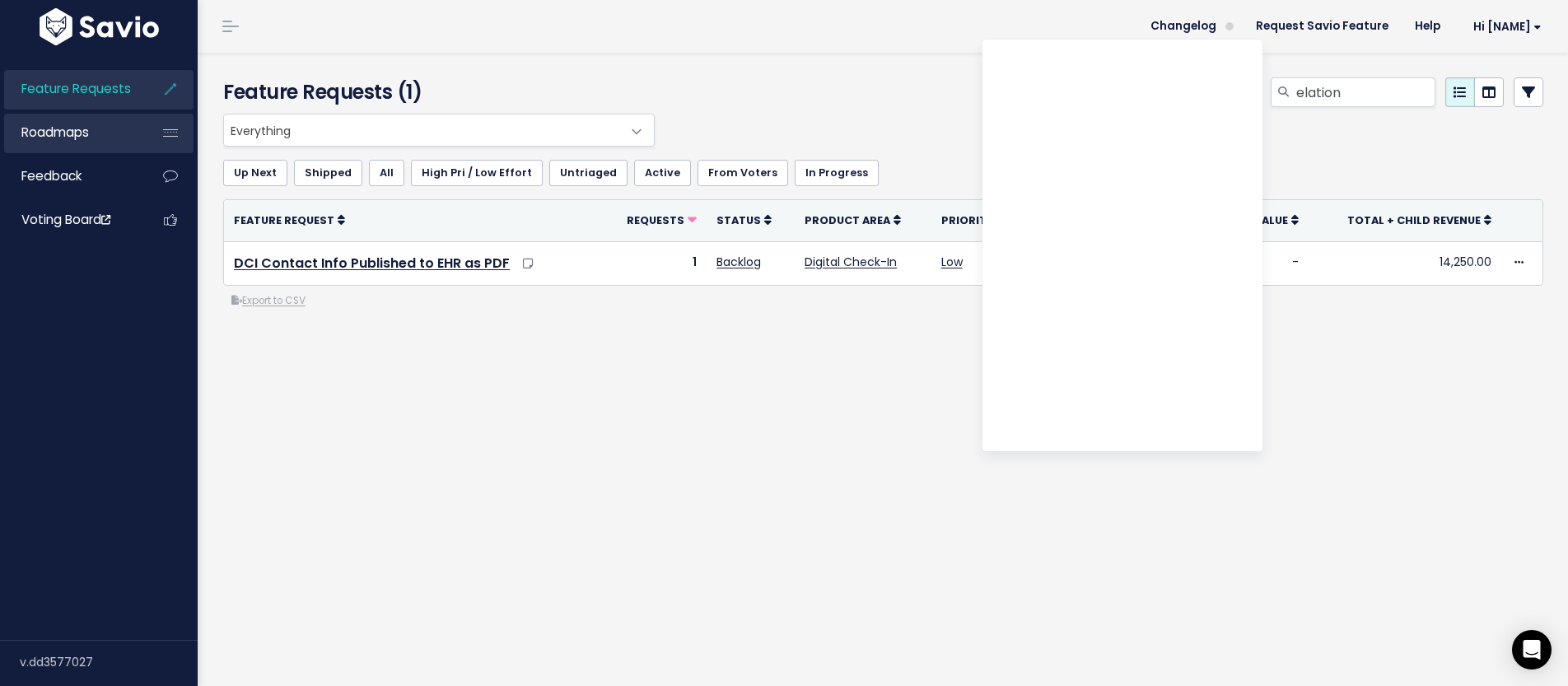 click on "Roadmaps" at bounding box center (70, 133) 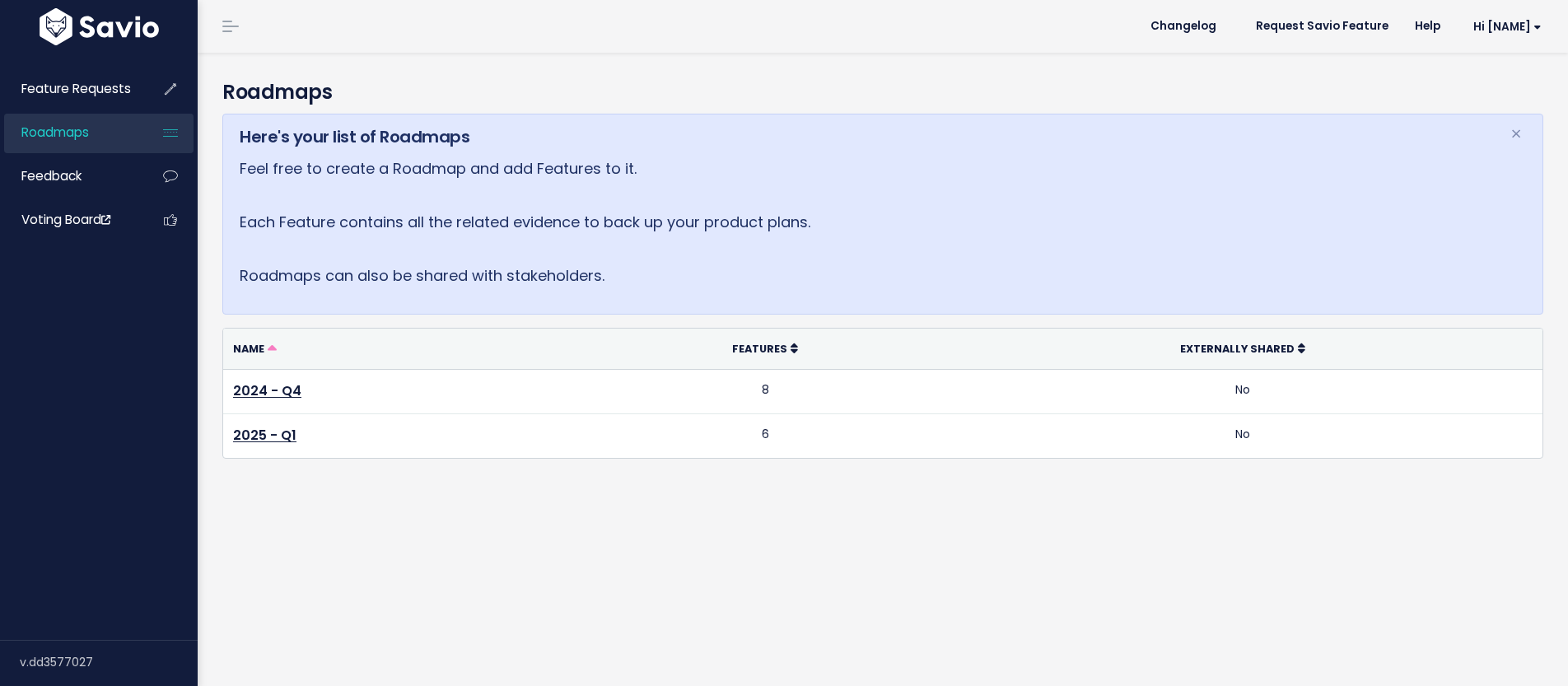 scroll, scrollTop: 0, scrollLeft: 0, axis: both 